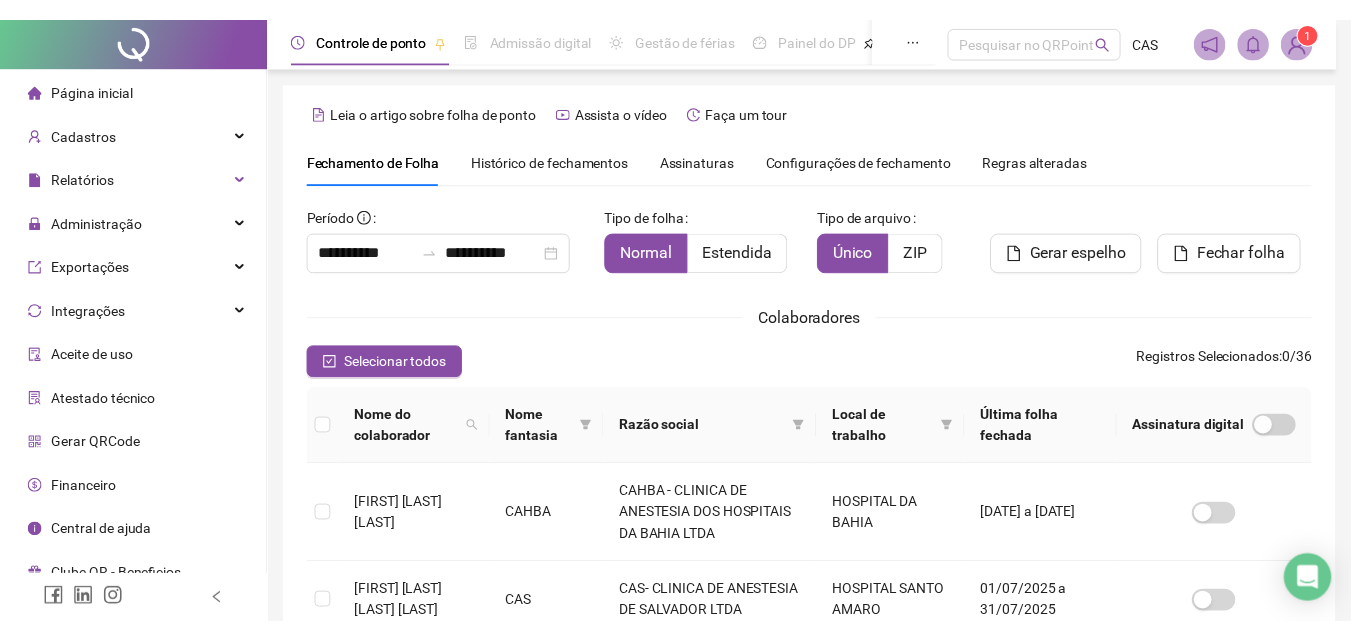scroll, scrollTop: 106, scrollLeft: 0, axis: vertical 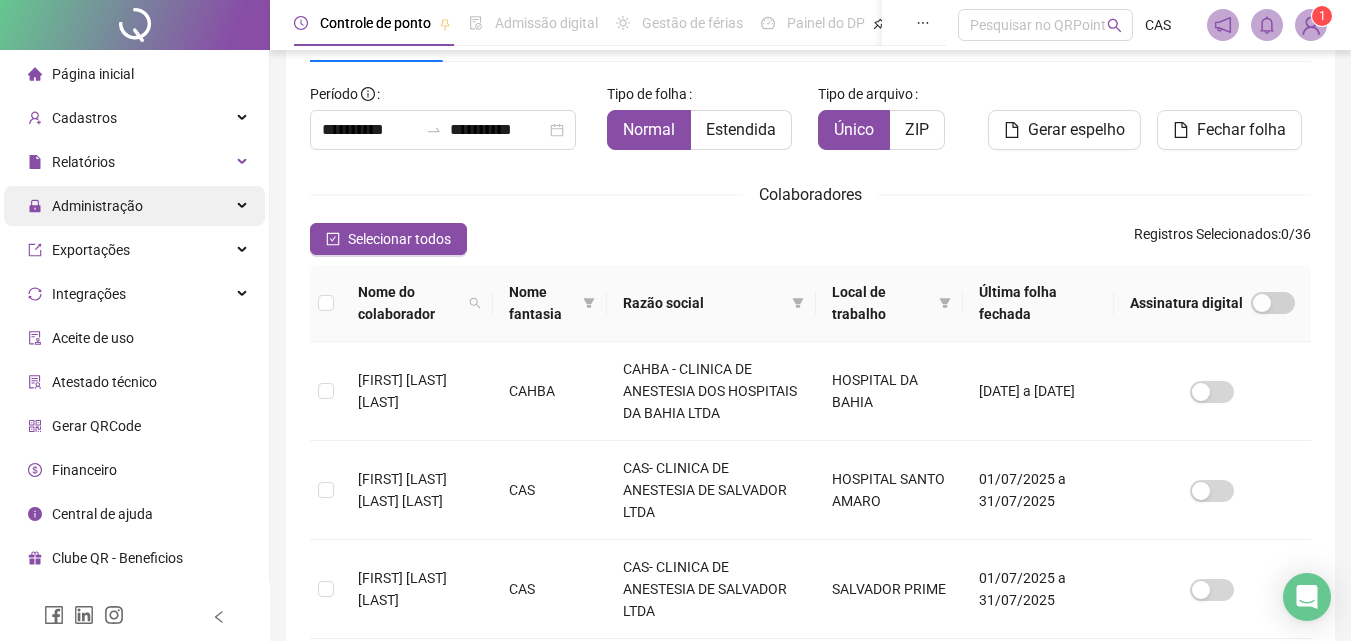 click on "Administração" at bounding box center (134, 206) 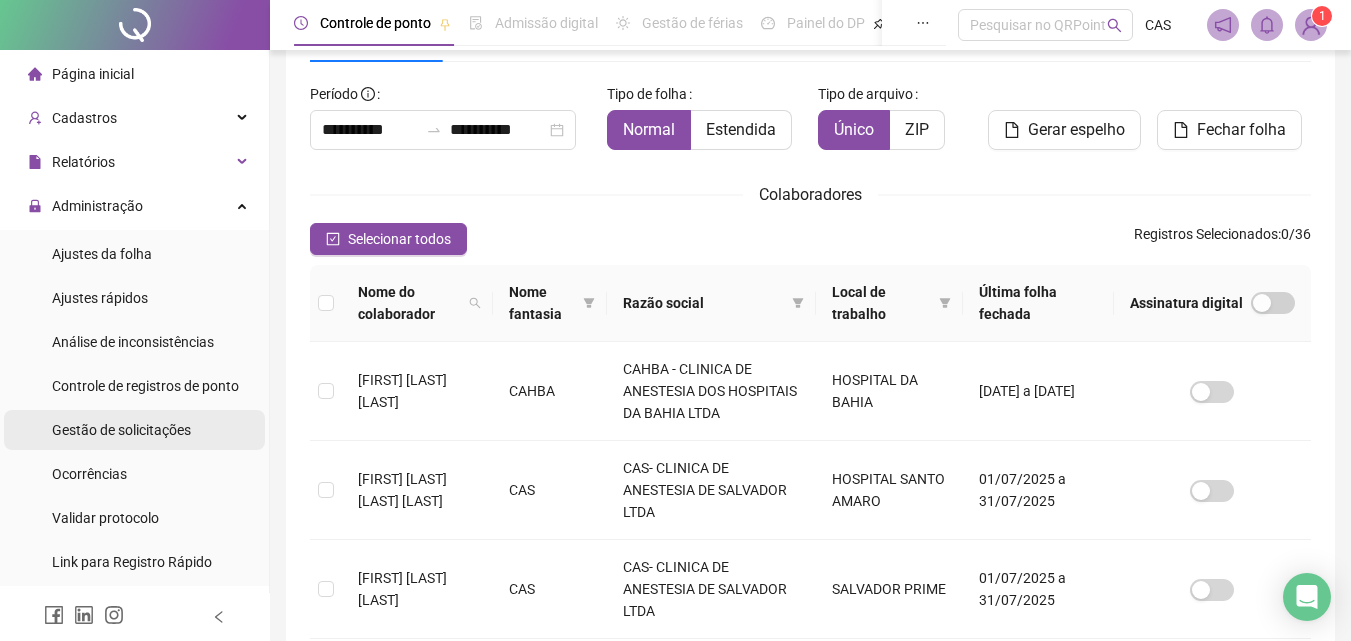 click on "Gestão de solicitações" at bounding box center [134, 430] 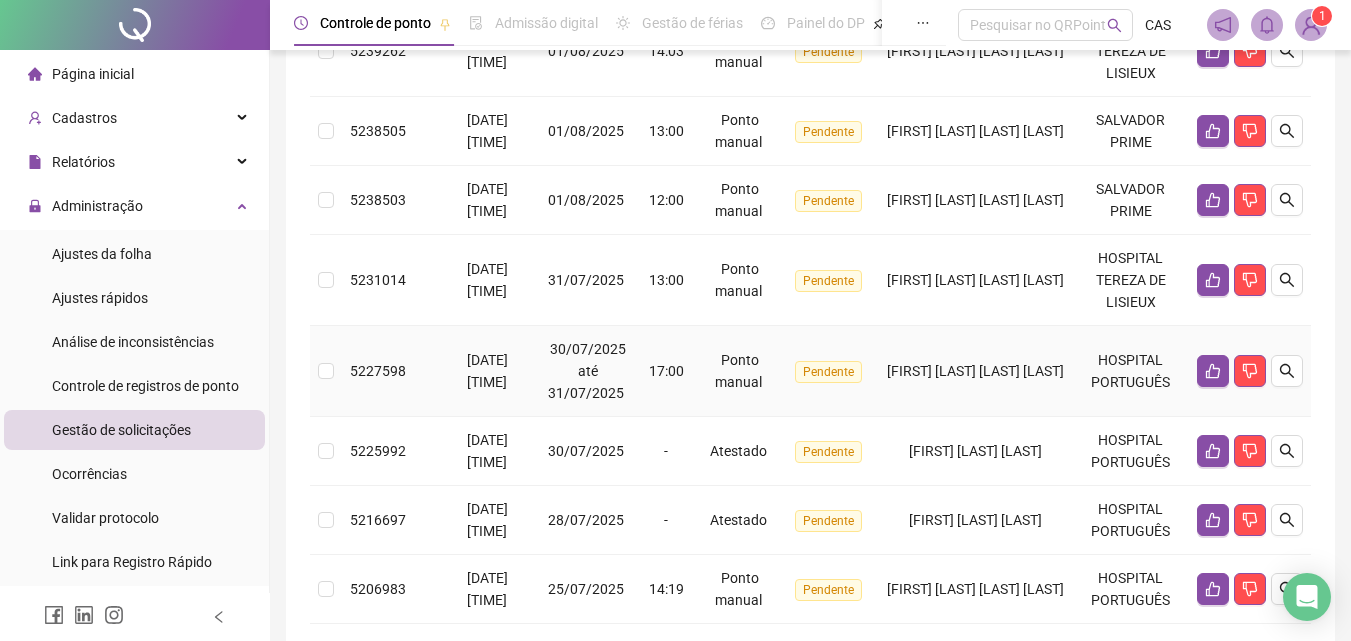 scroll, scrollTop: 600, scrollLeft: 0, axis: vertical 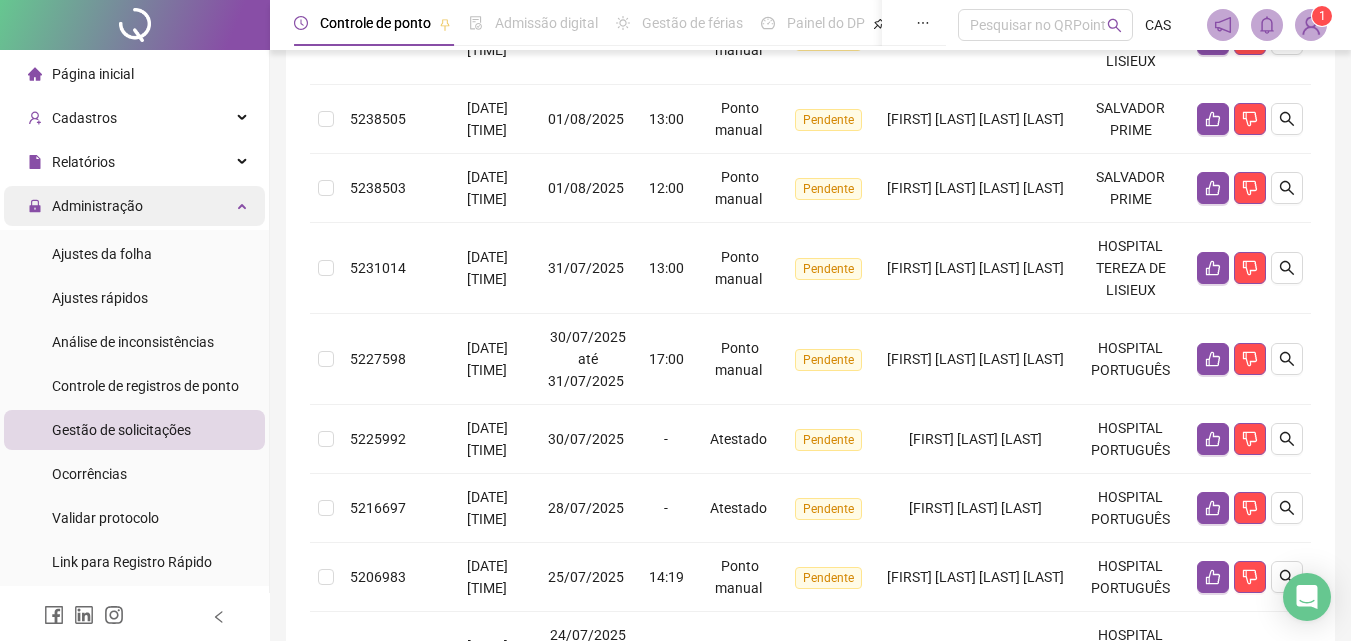 click on "Administração" at bounding box center (134, 206) 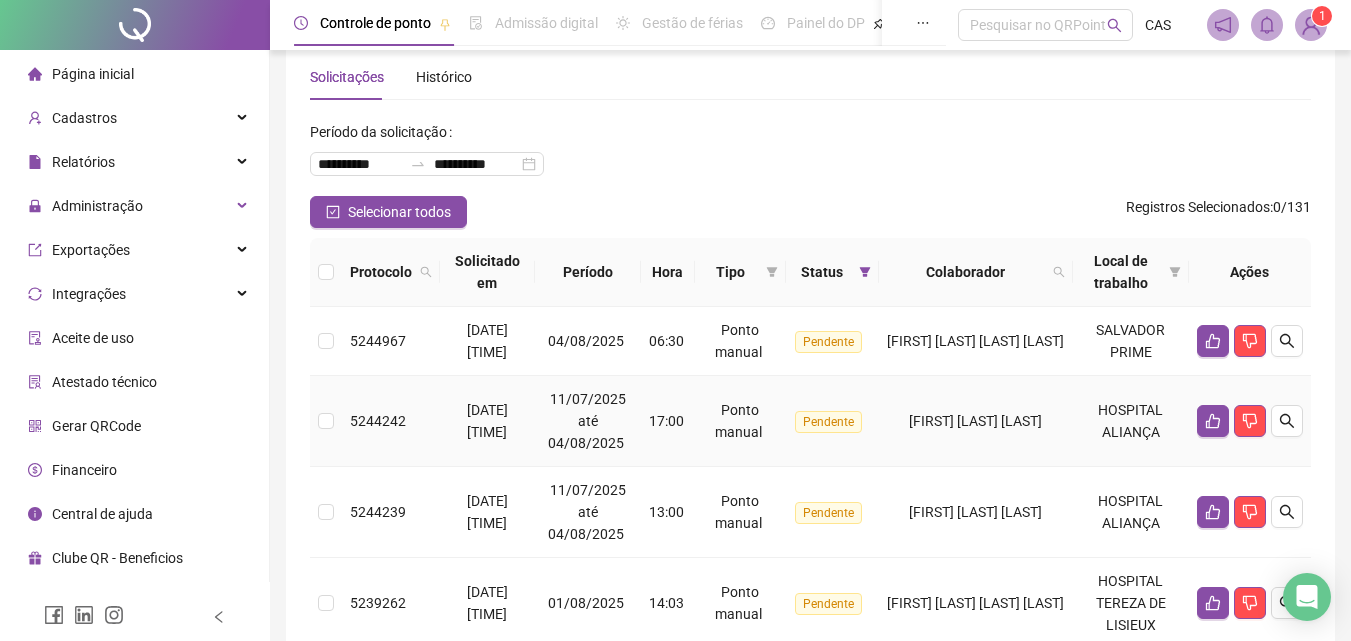 scroll, scrollTop: 0, scrollLeft: 0, axis: both 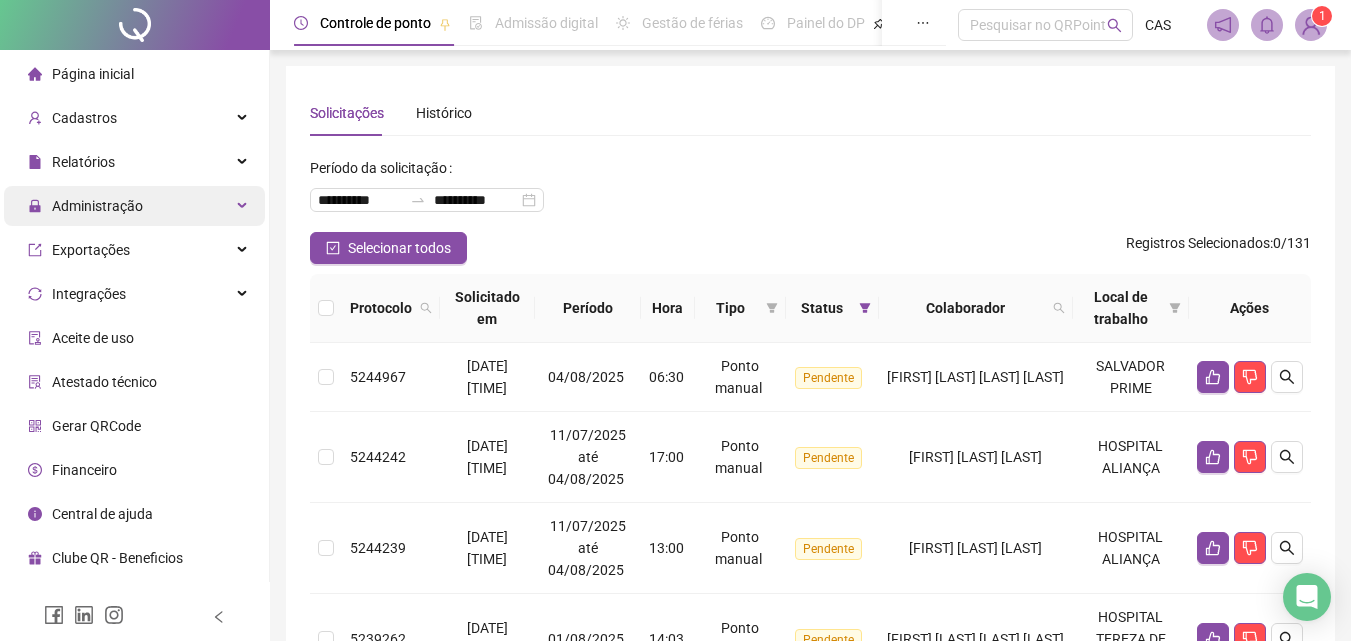 click on "Administração" at bounding box center [134, 206] 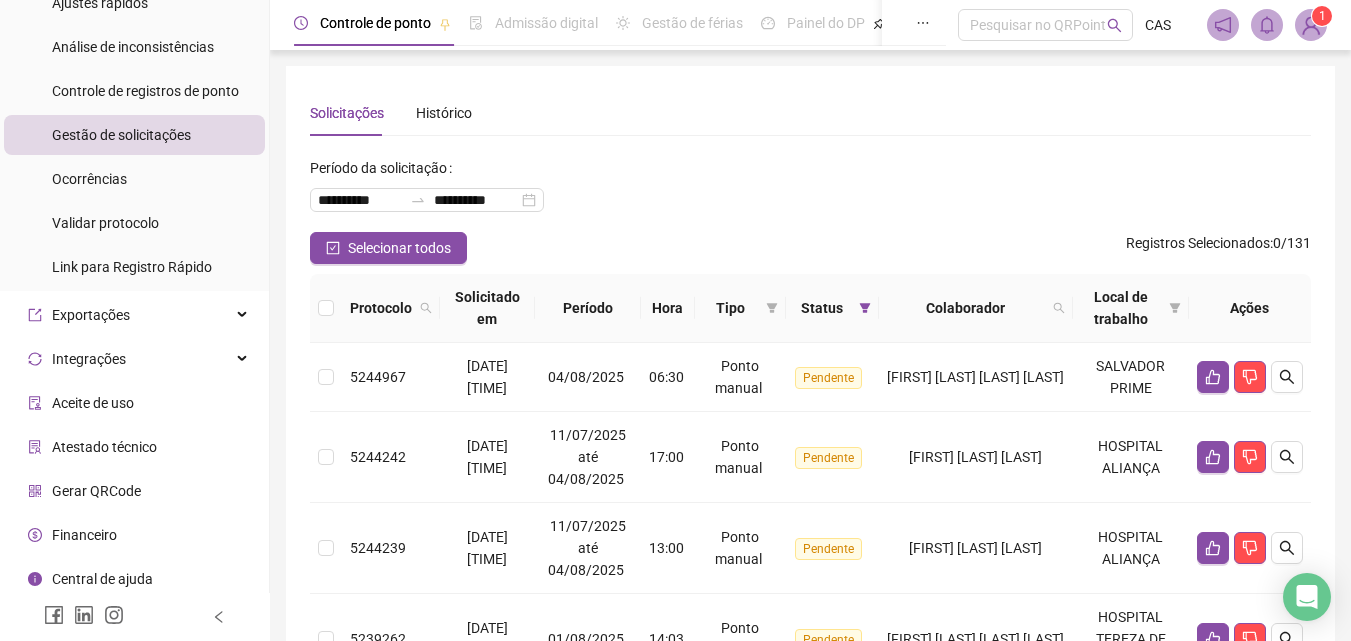 scroll, scrollTop: 301, scrollLeft: 0, axis: vertical 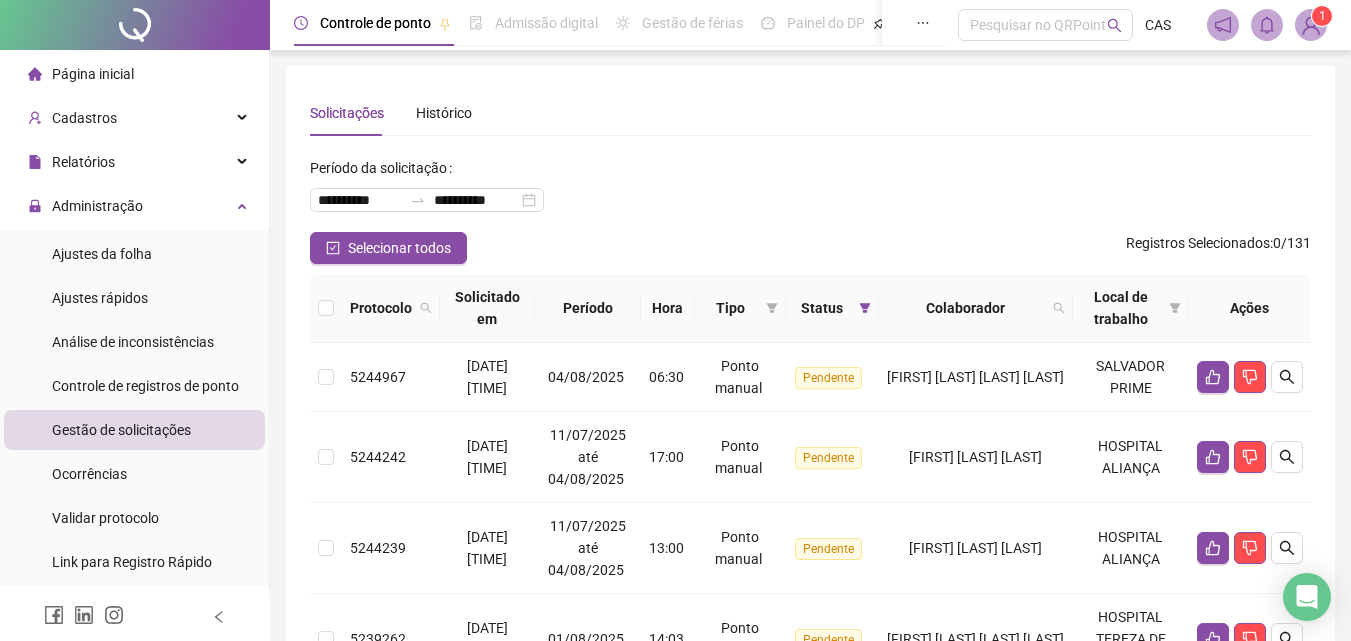 click on "Gestão de solicitações" at bounding box center (121, 430) 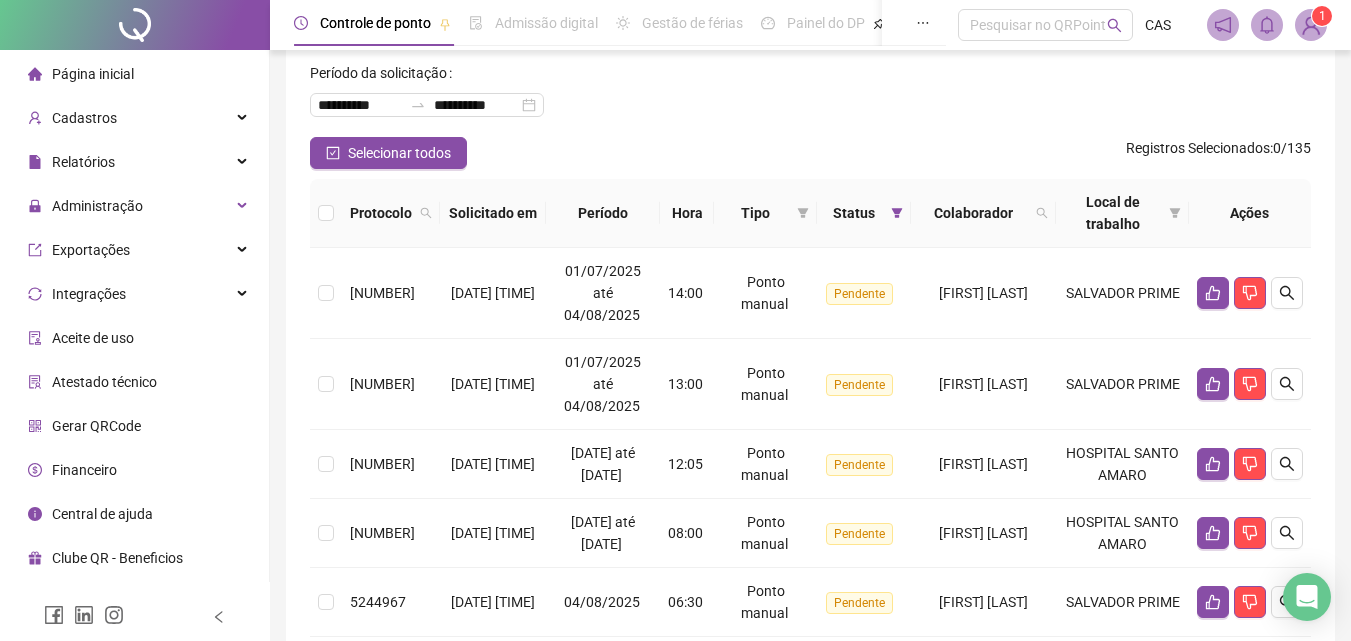 scroll, scrollTop: 100, scrollLeft: 0, axis: vertical 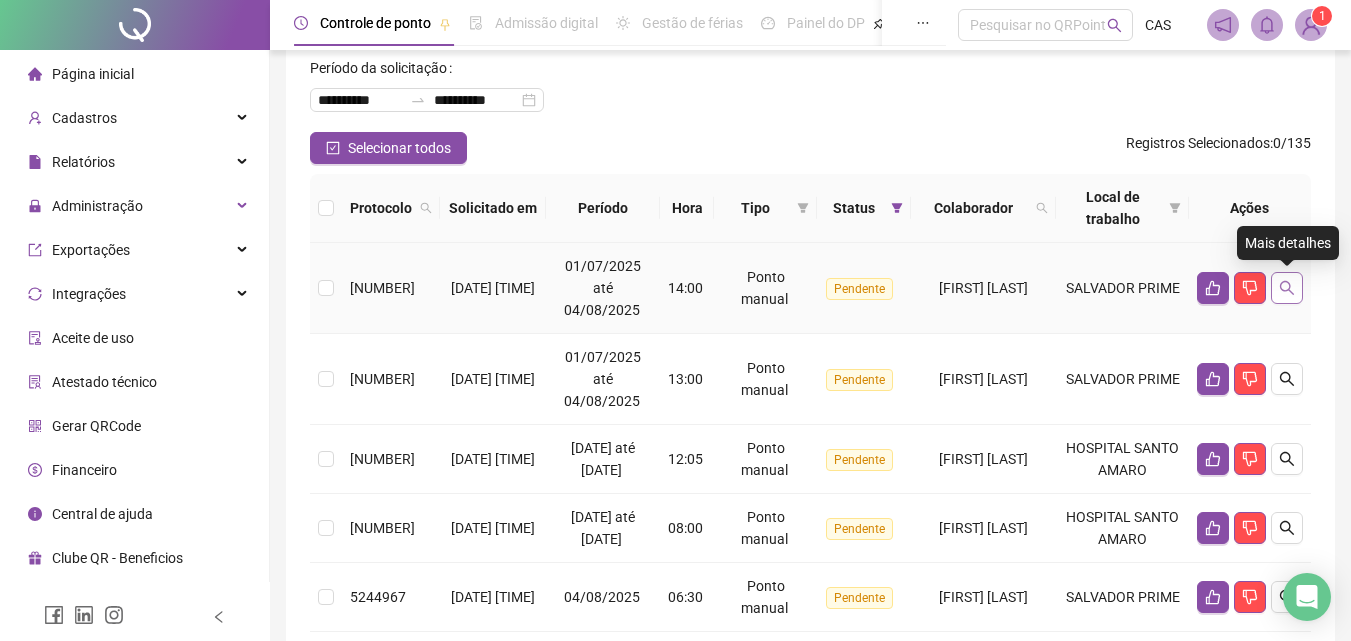click 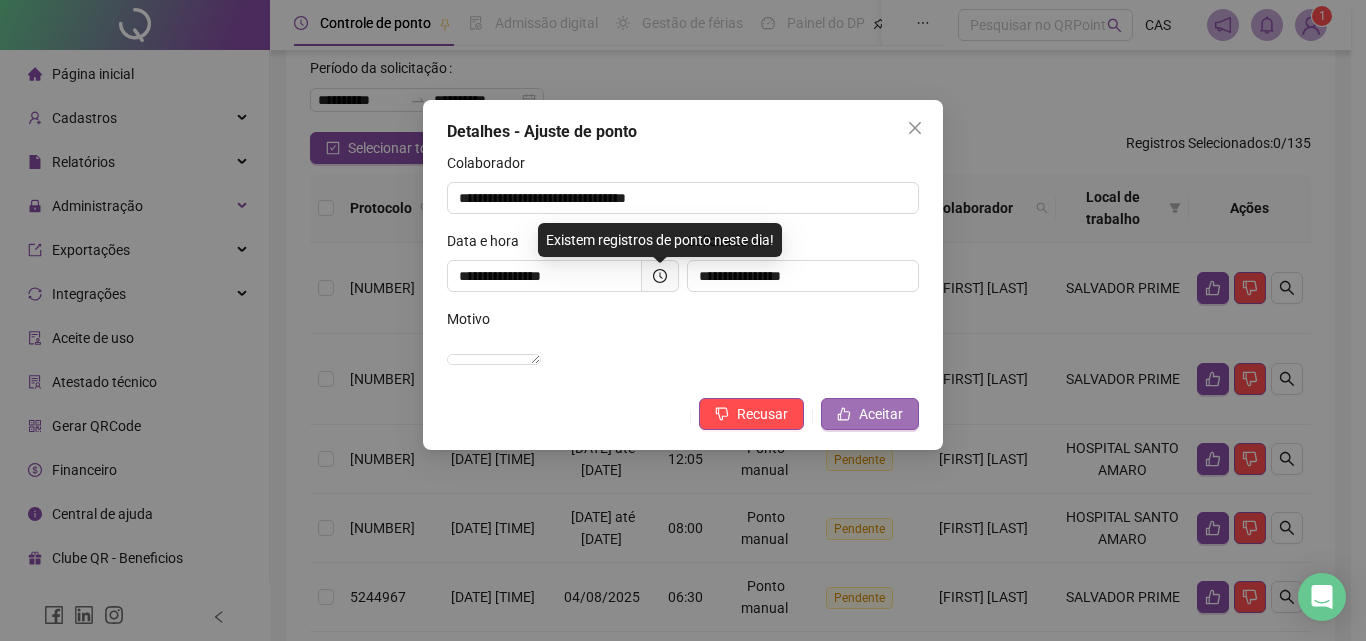click on "Aceitar" at bounding box center [881, 414] 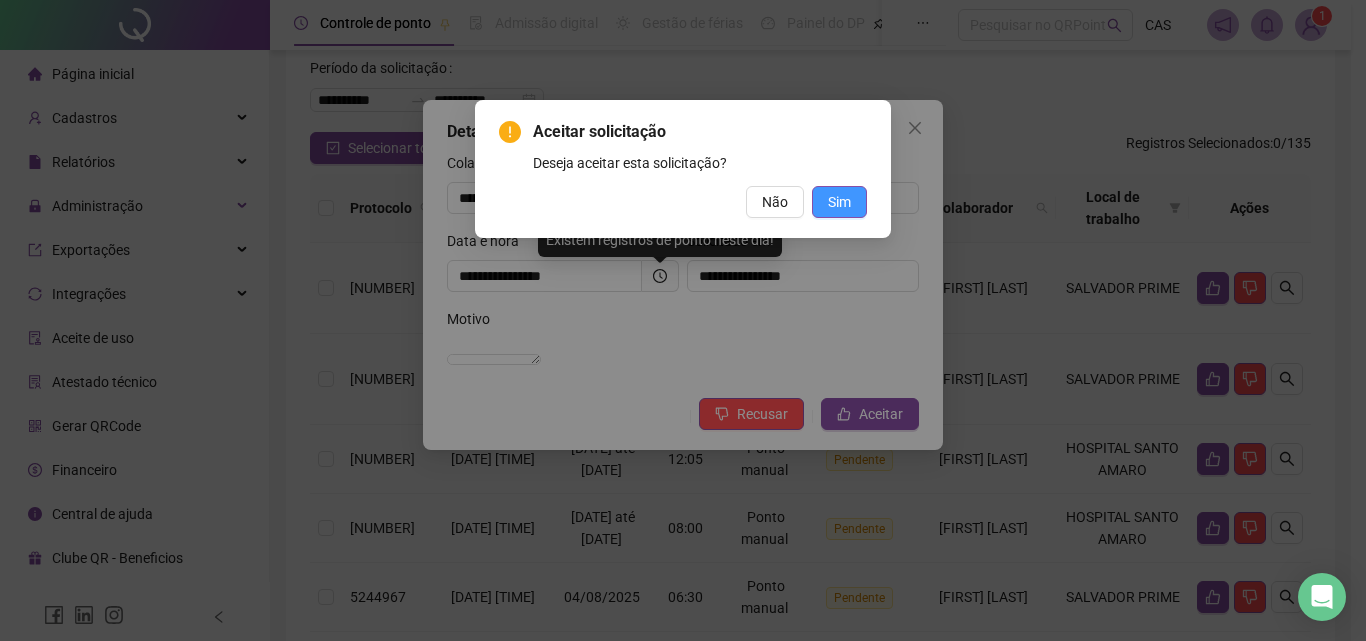 click on "Sim" at bounding box center [839, 202] 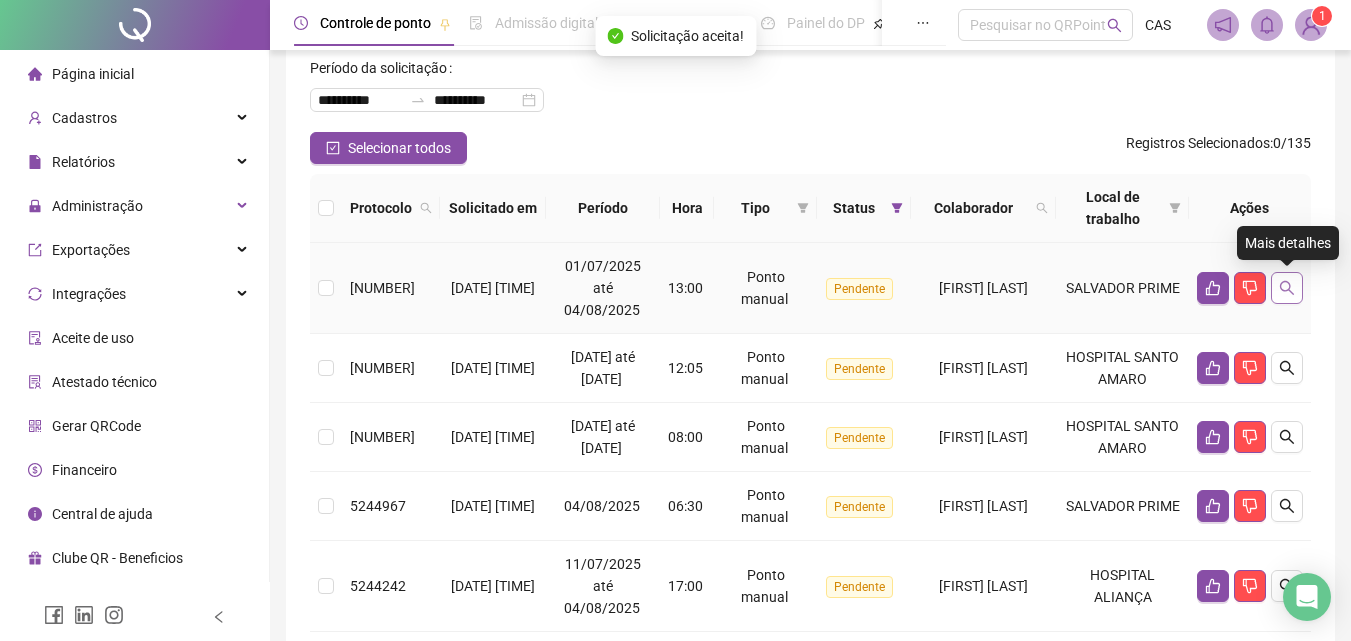 click at bounding box center [1287, 288] 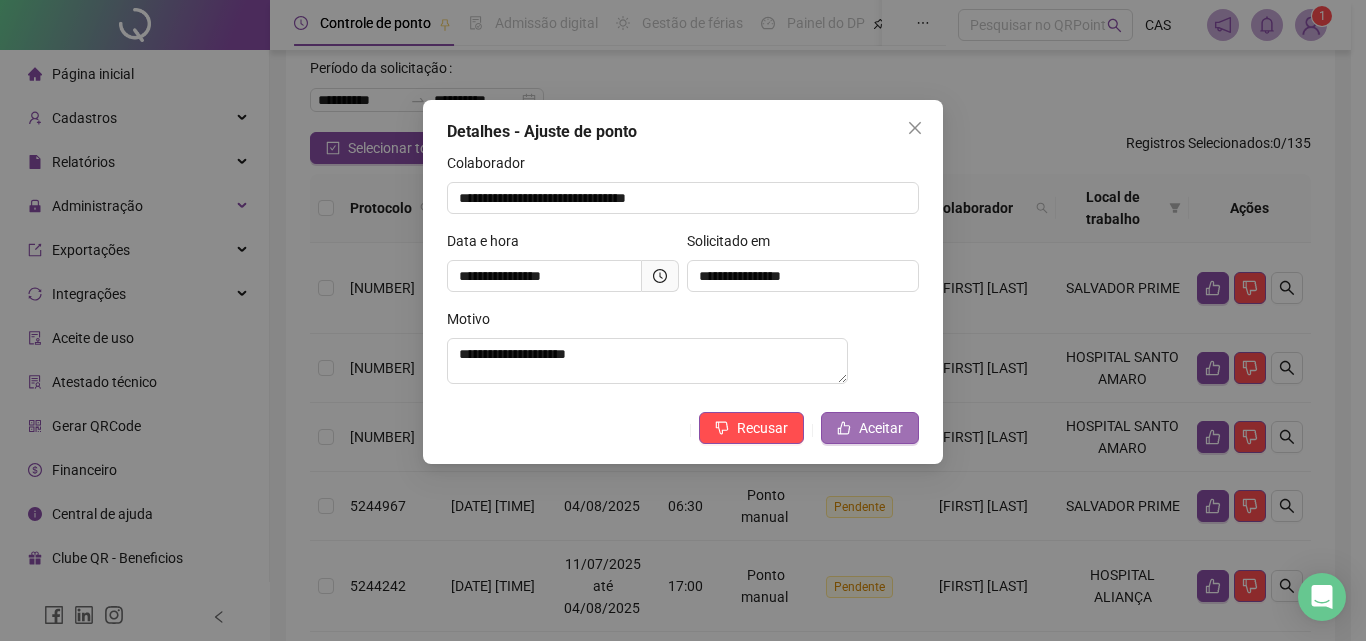 click on "Aceitar" at bounding box center (881, 428) 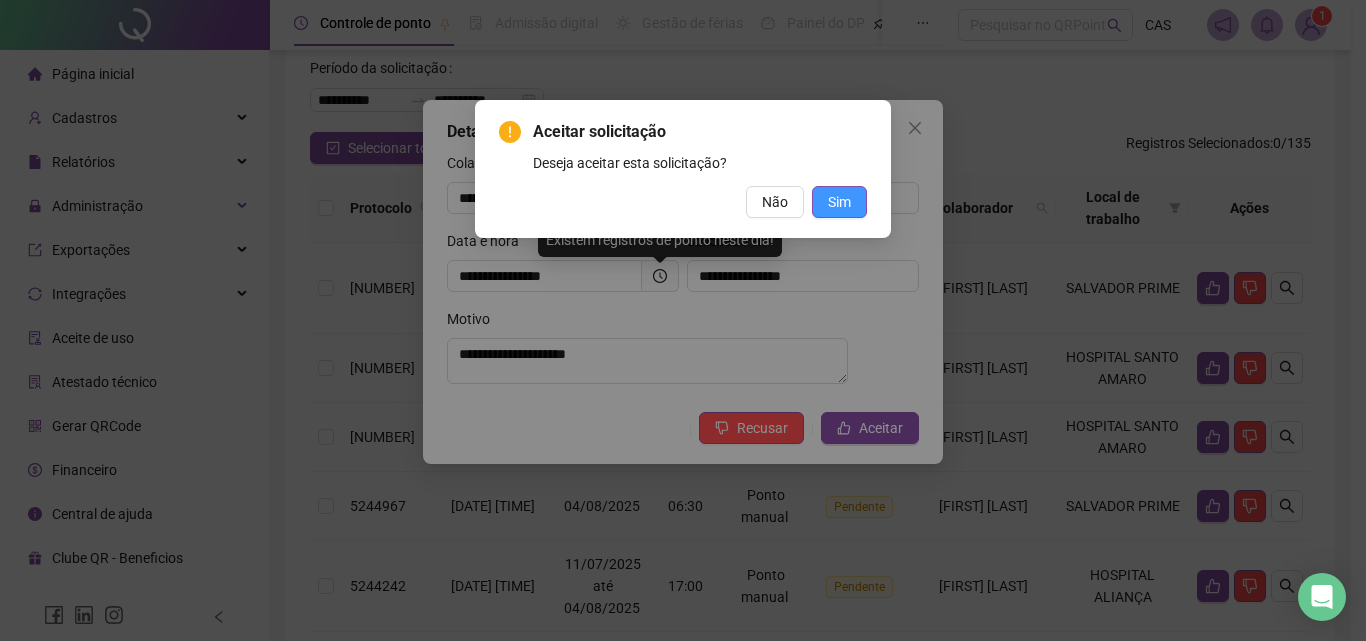 click on "Sim" at bounding box center (839, 202) 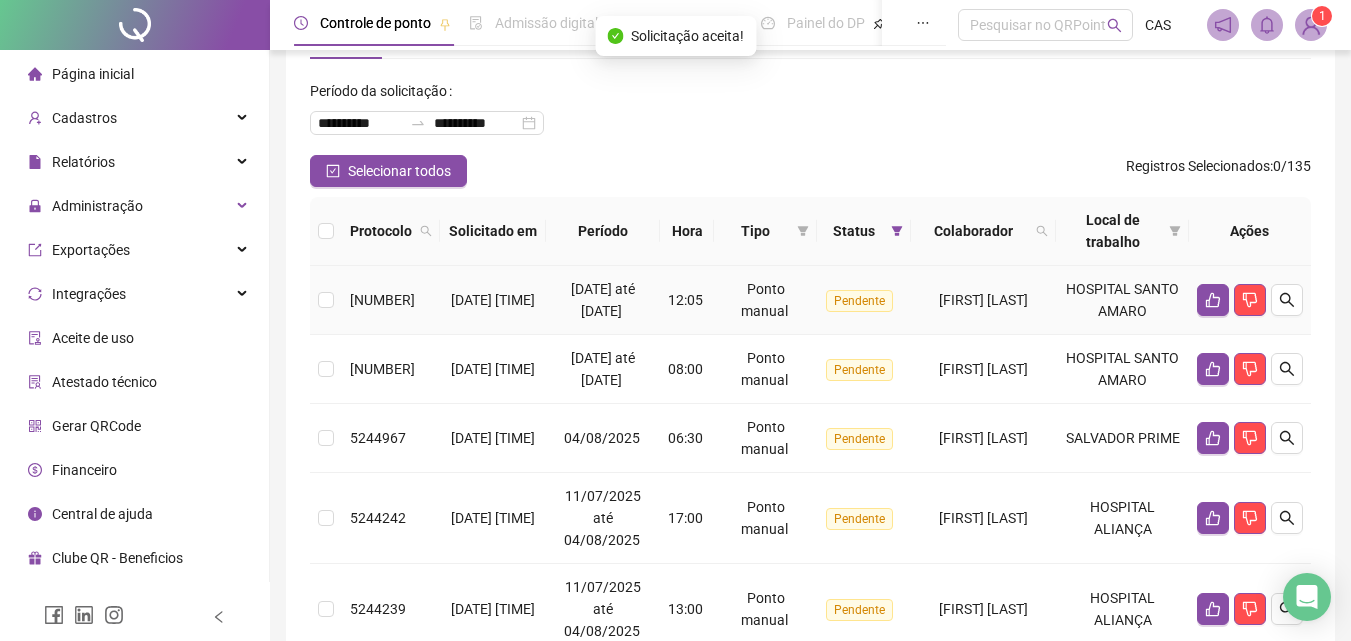 scroll, scrollTop: 0, scrollLeft: 0, axis: both 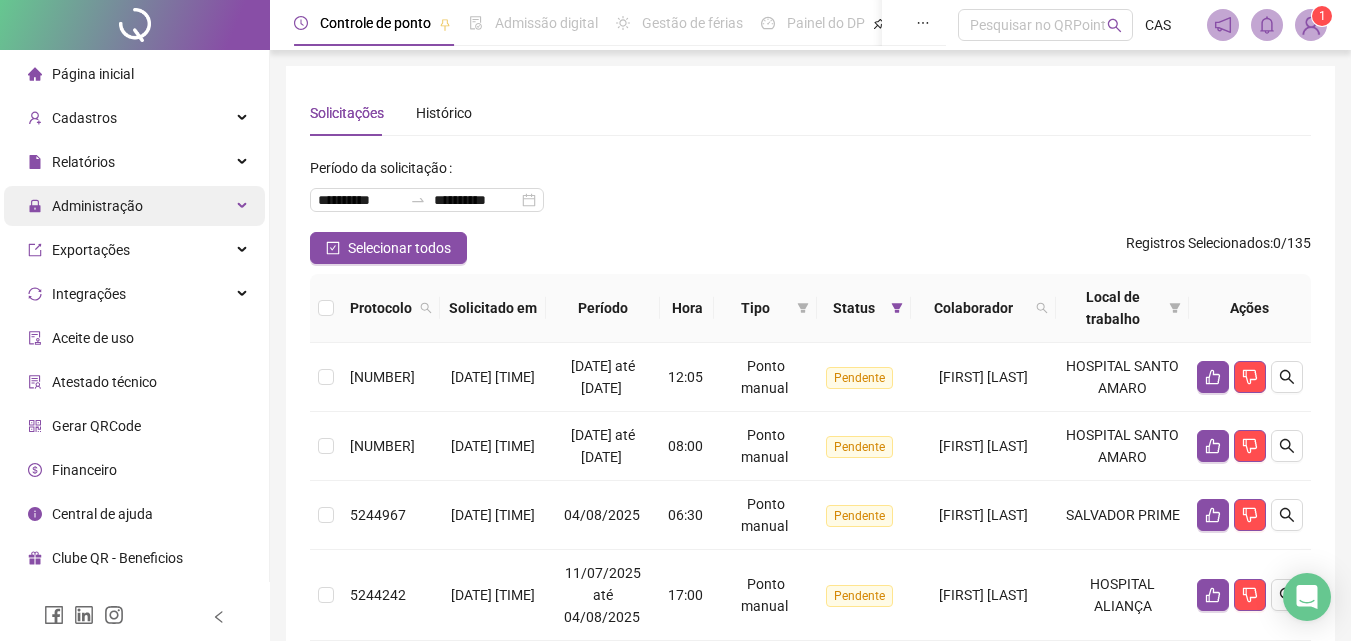 click on "Administração" at bounding box center [134, 206] 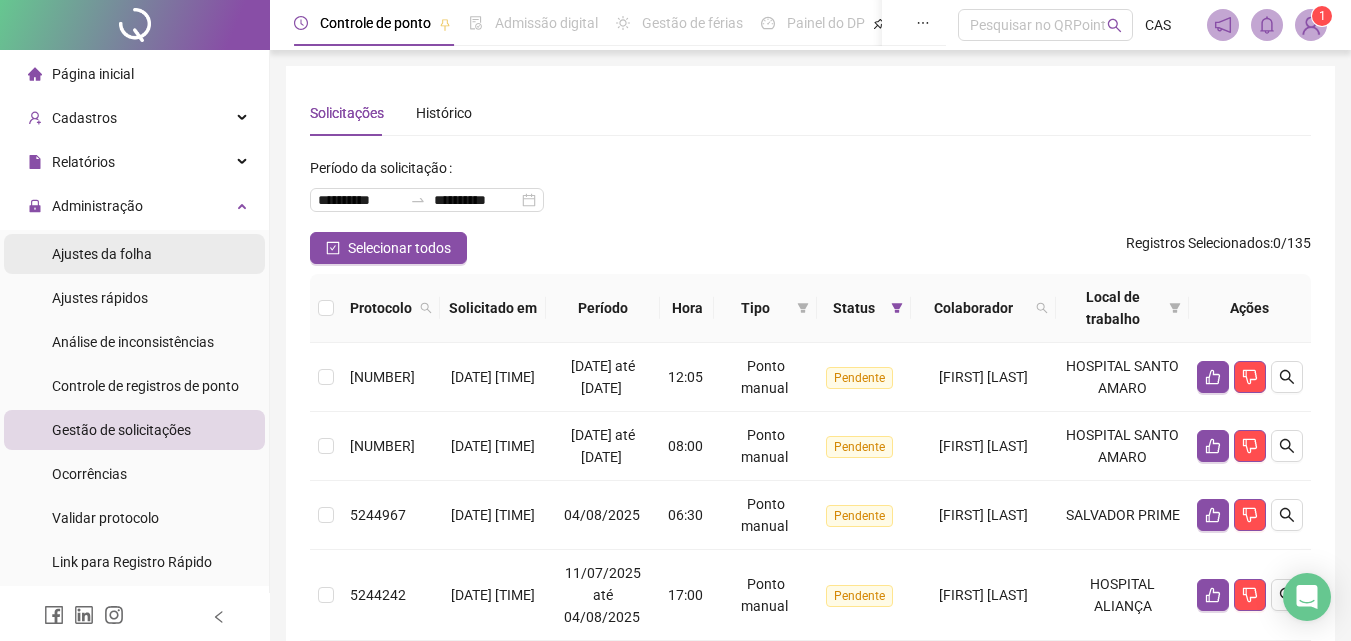 click on "Ajustes da folha" at bounding box center (102, 254) 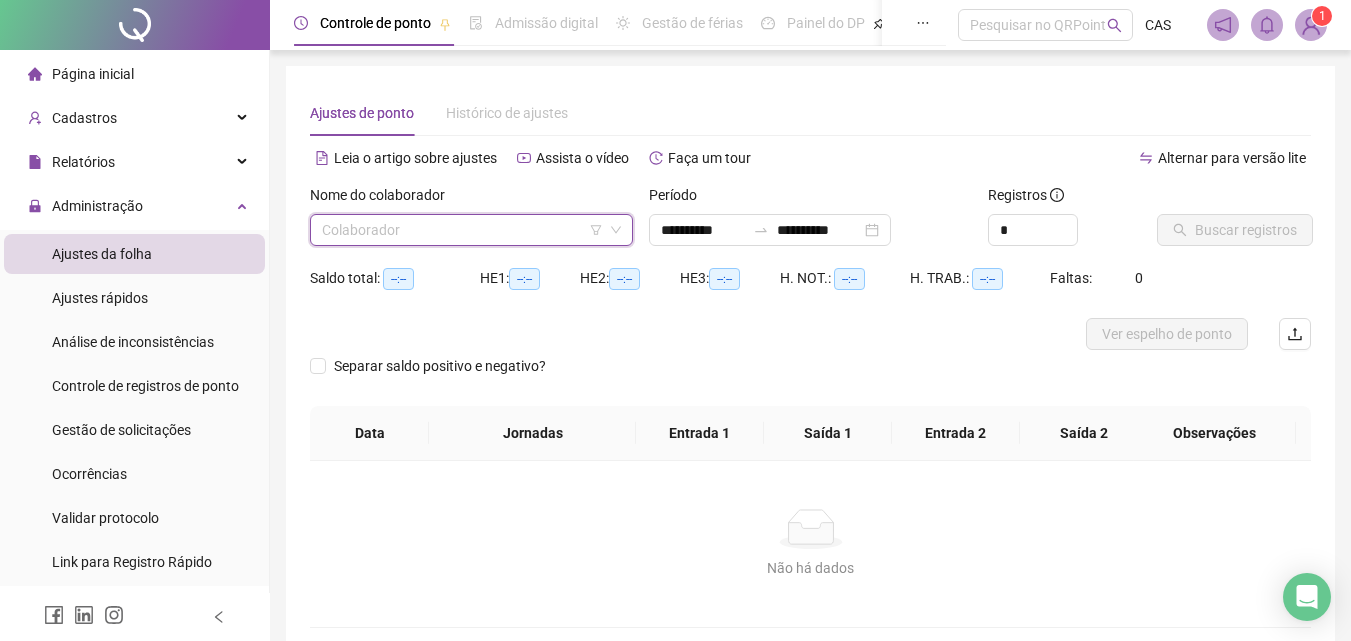 click at bounding box center (462, 230) 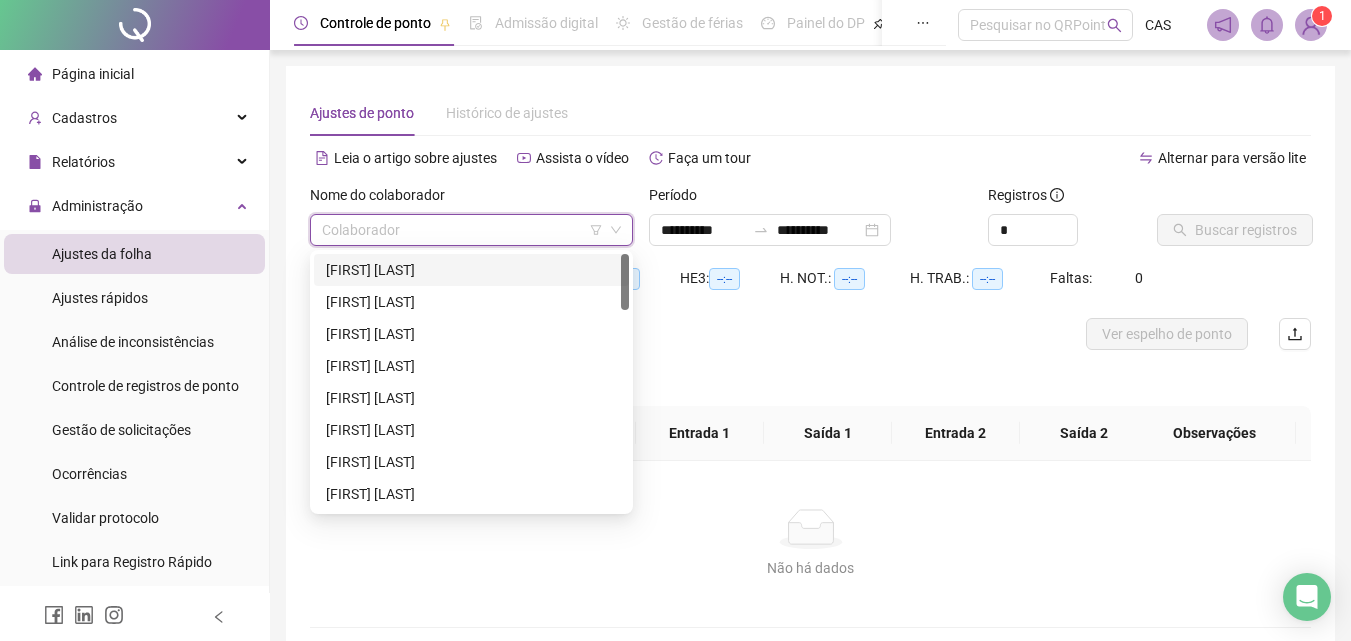 type on "*" 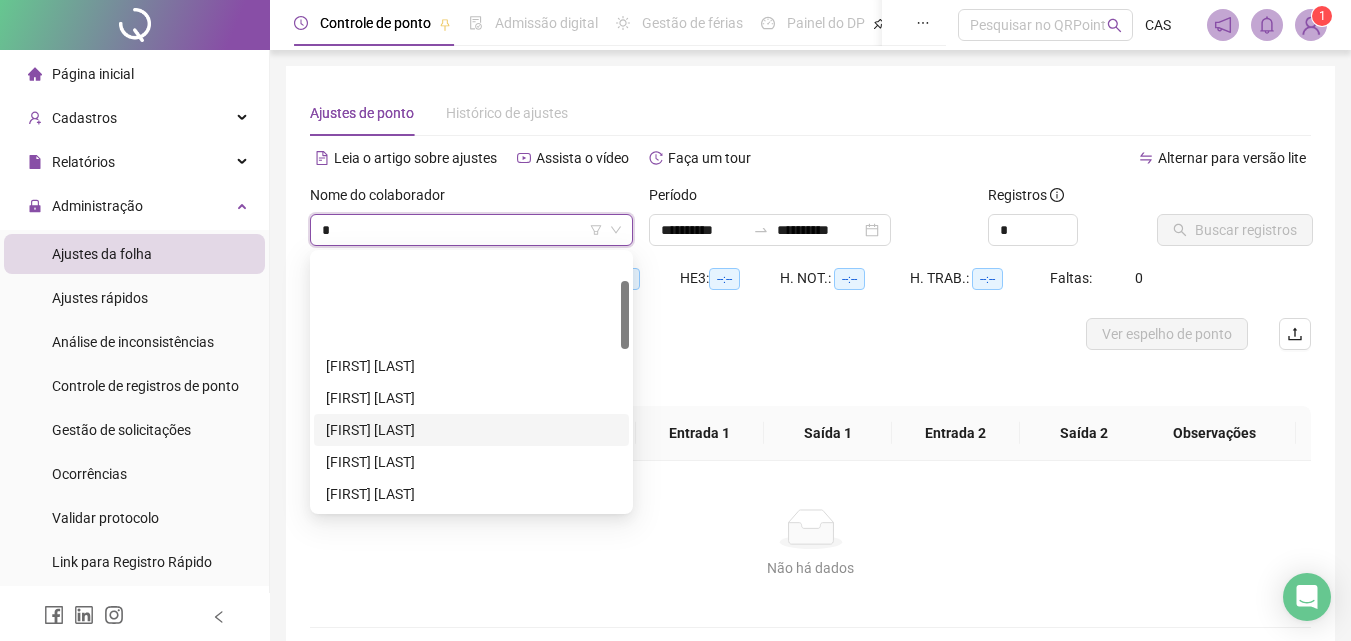 scroll, scrollTop: 100, scrollLeft: 0, axis: vertical 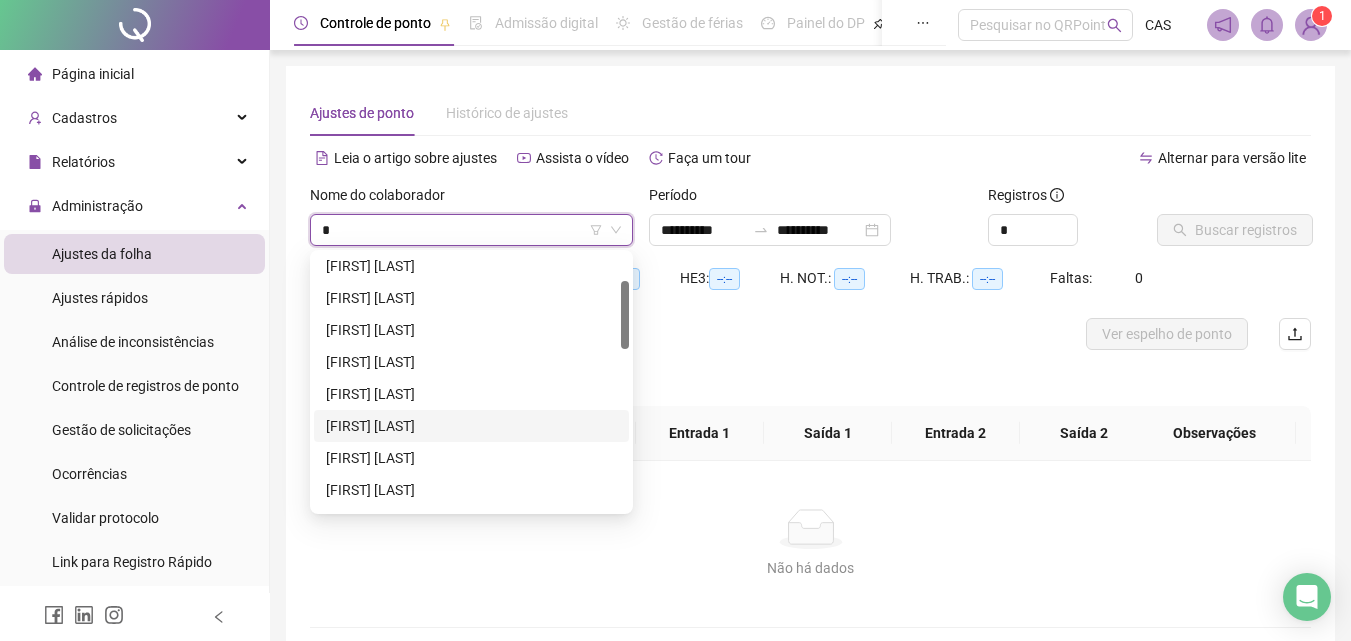 click on "[FIRST] [LAST]" at bounding box center (471, 426) 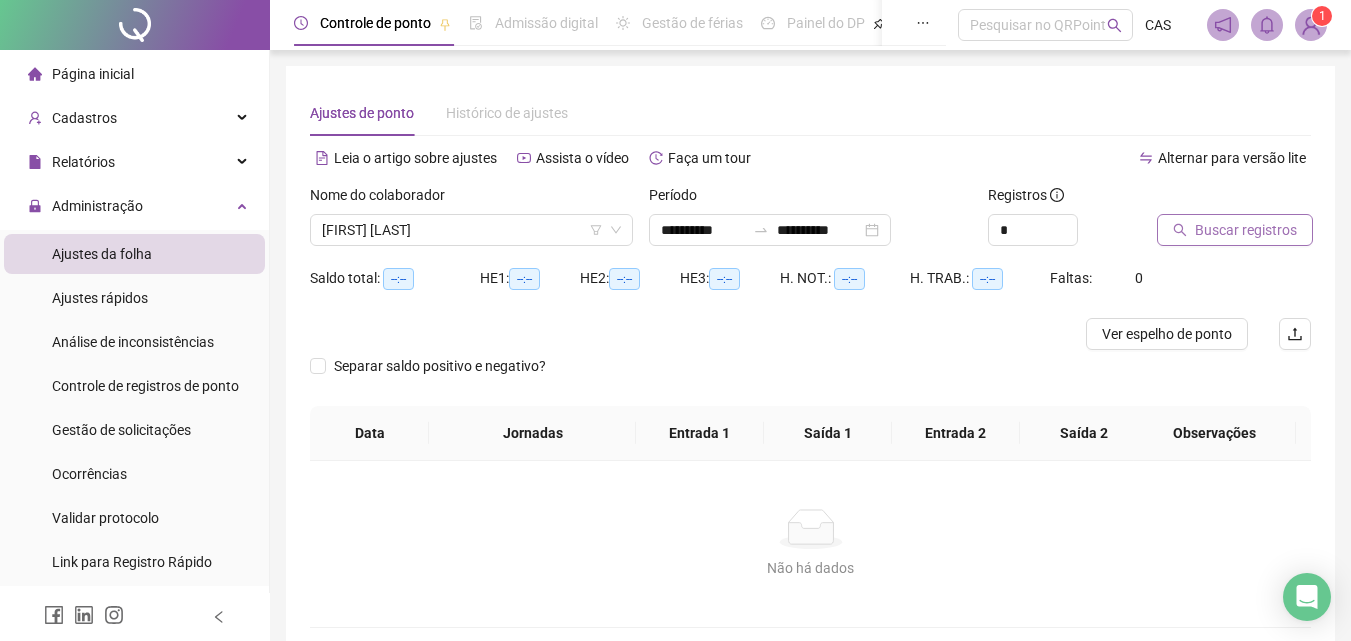 click on "Buscar registros" at bounding box center [1235, 230] 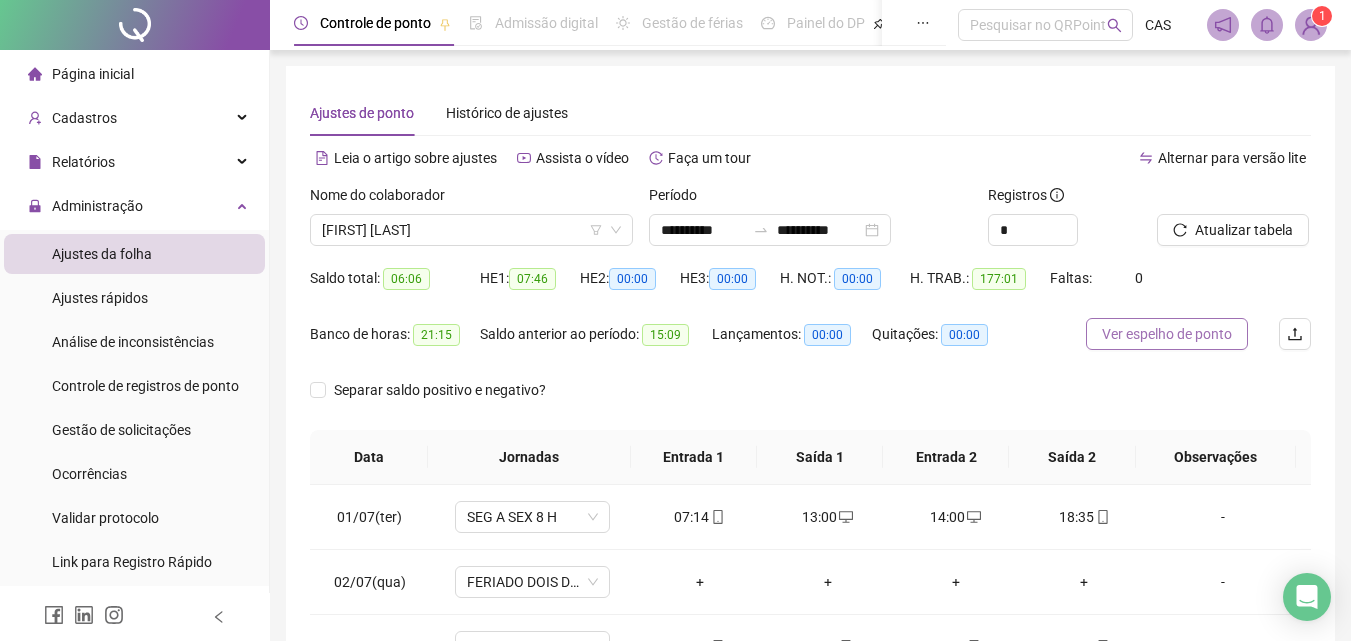 click on "Ver espelho de ponto" at bounding box center [1167, 334] 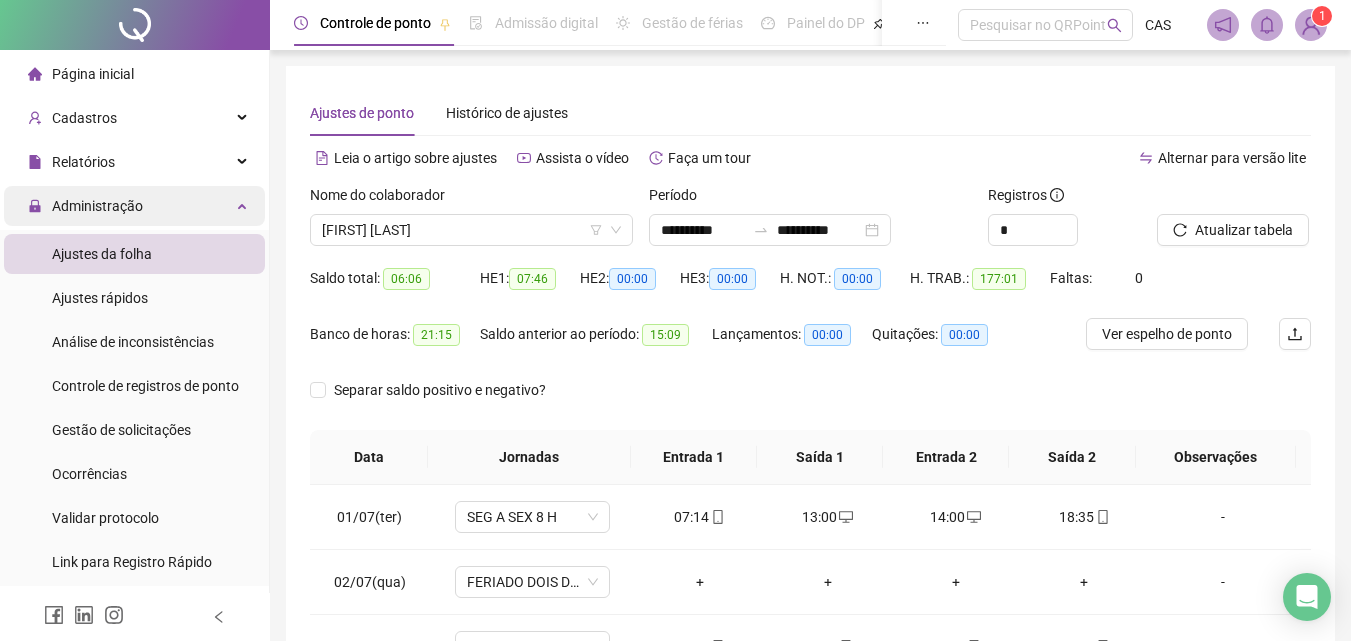 click on "Administração" at bounding box center [134, 206] 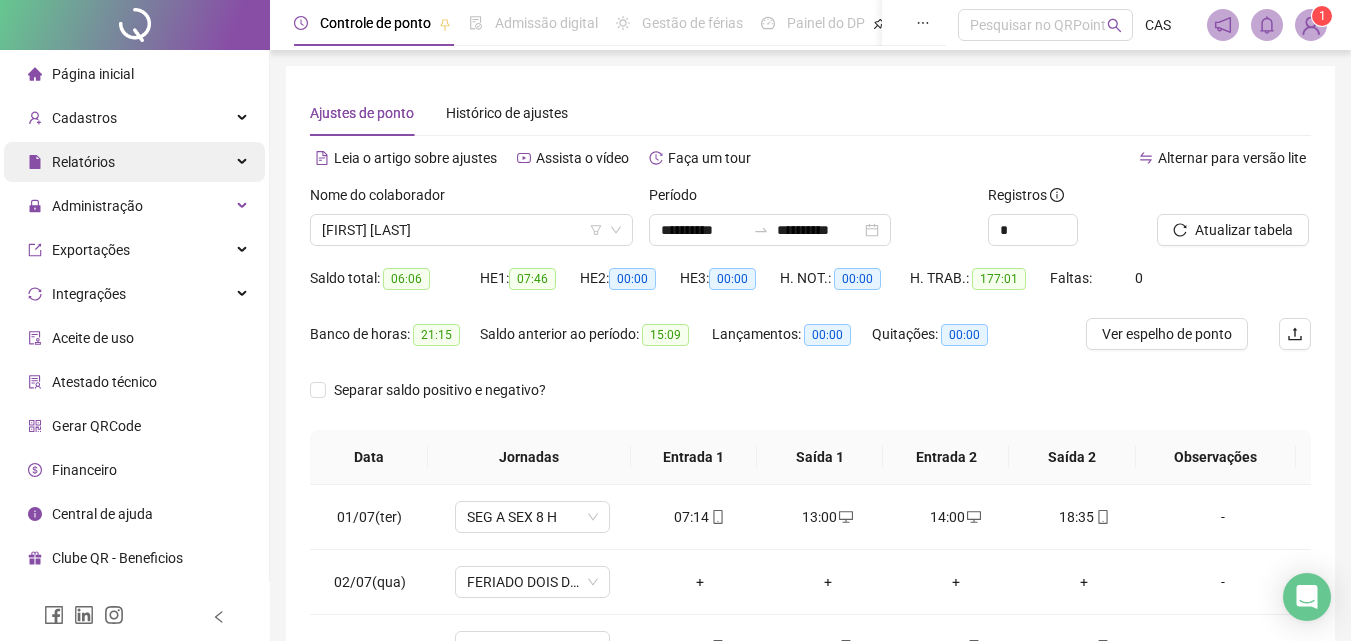 click on "Relatórios" at bounding box center (134, 162) 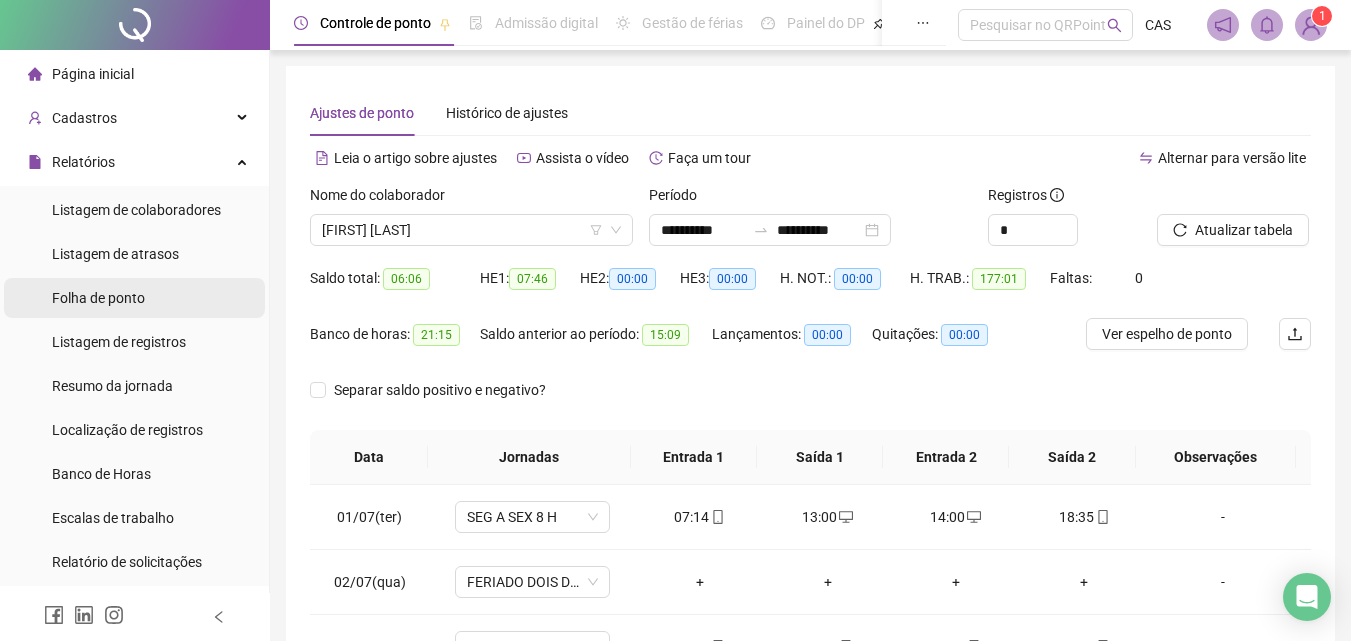 click on "Folha de ponto" at bounding box center (134, 298) 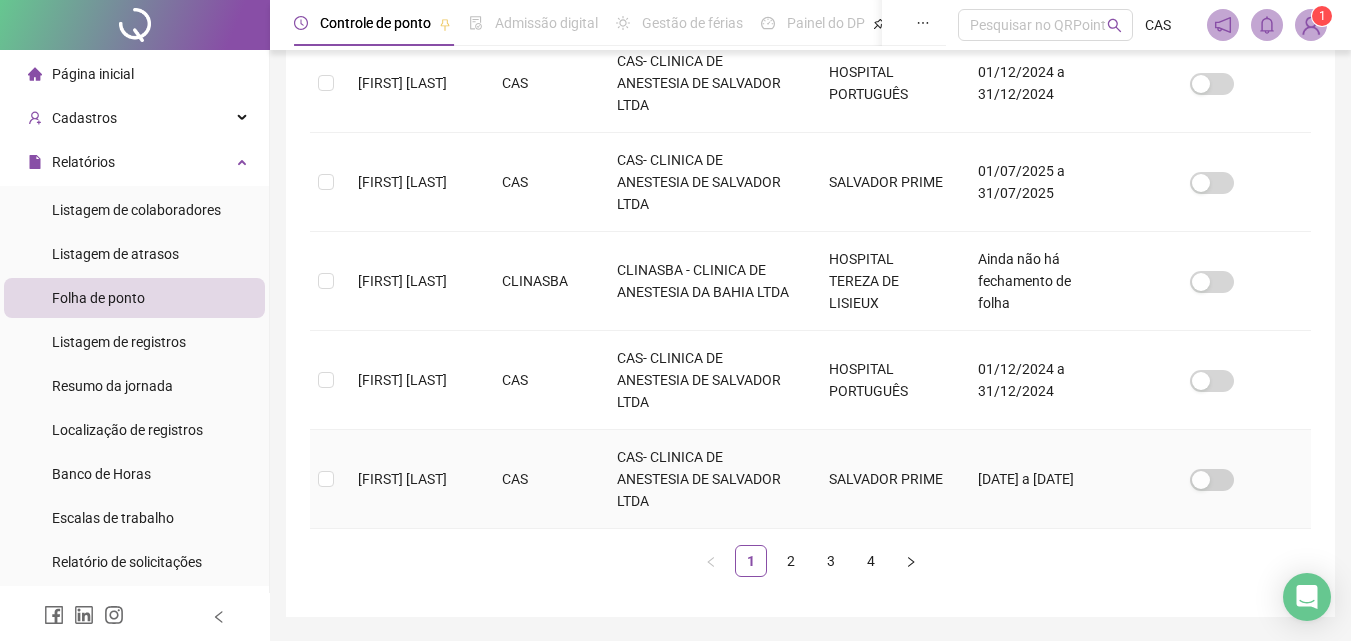 scroll, scrollTop: 889, scrollLeft: 0, axis: vertical 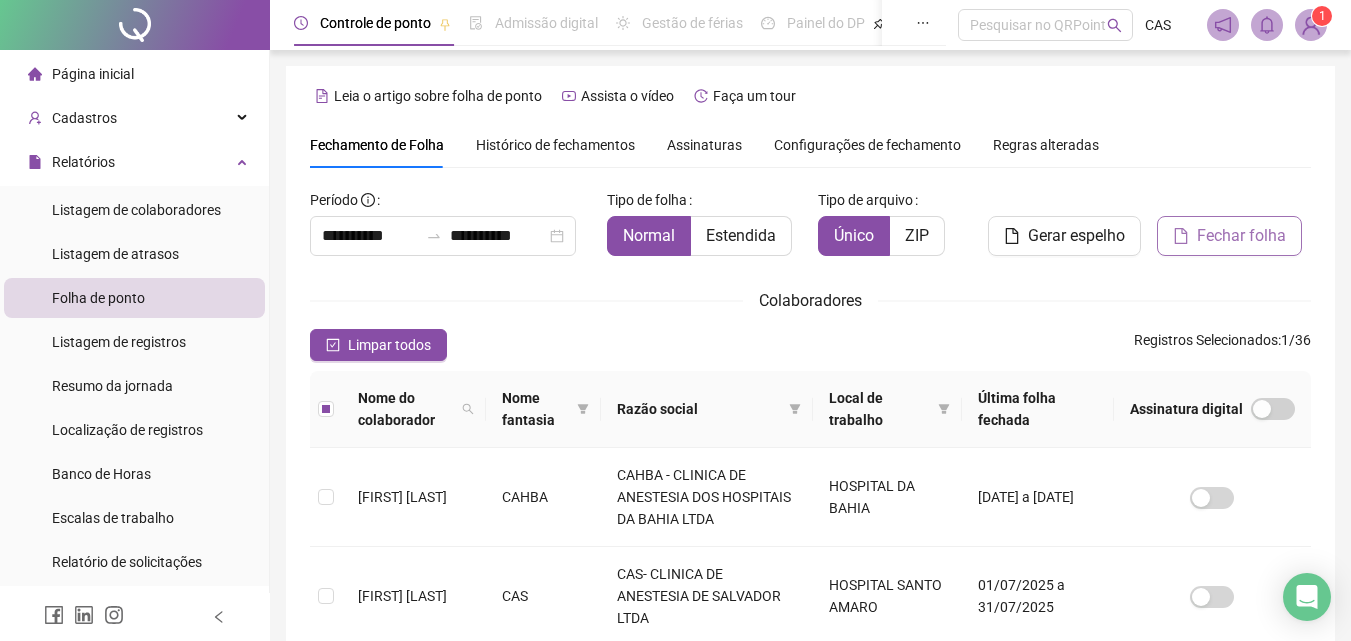 click on "Fechar folha" at bounding box center [1241, 236] 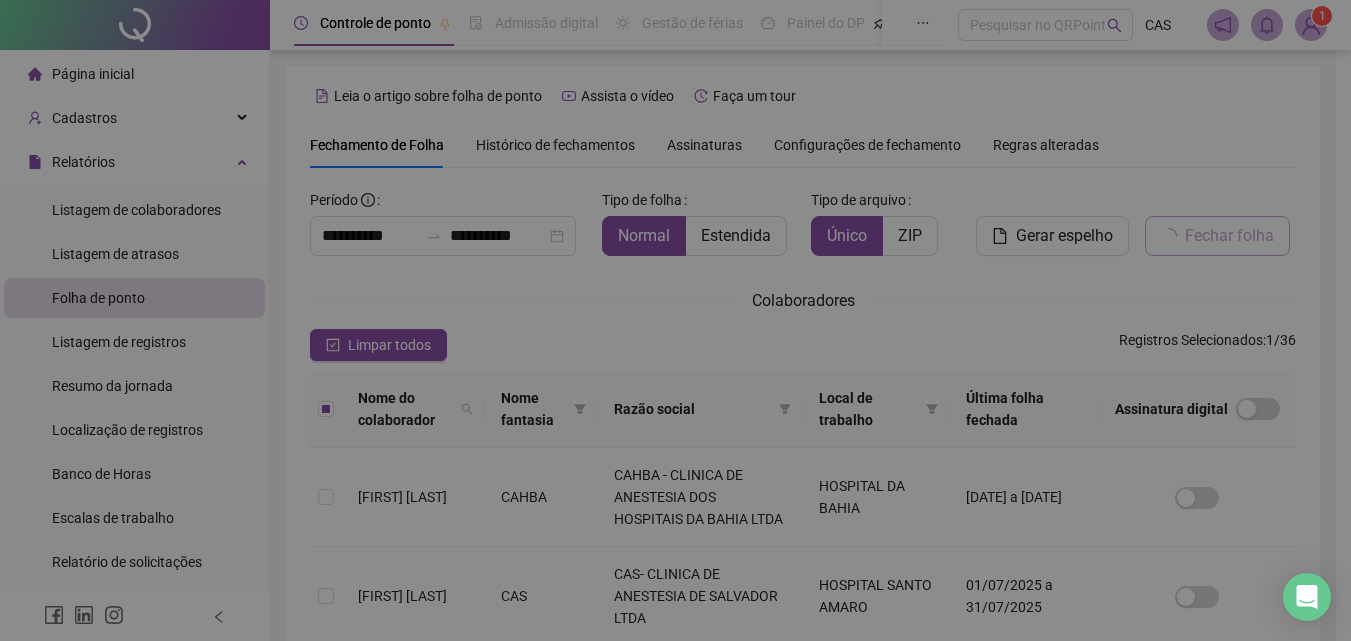 scroll, scrollTop: 89, scrollLeft: 0, axis: vertical 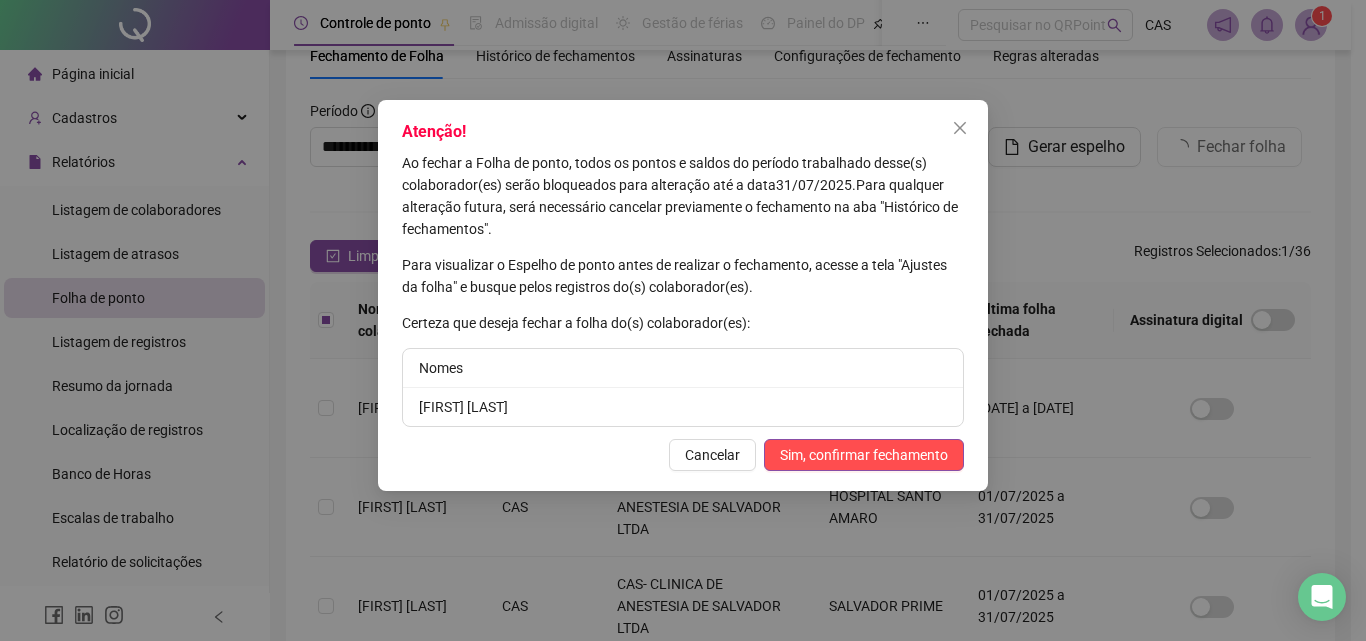 click on "[FIRST] [LAST]" at bounding box center (683, 407) 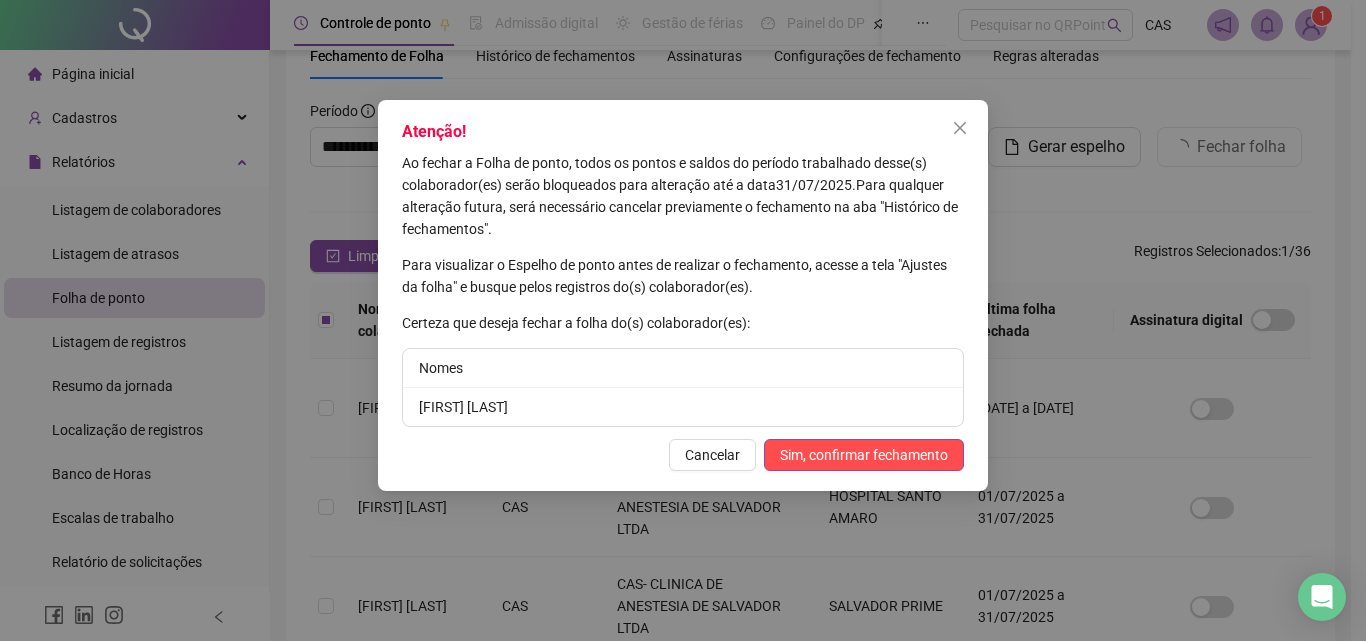 copy on "[FIRST] [LAST]" 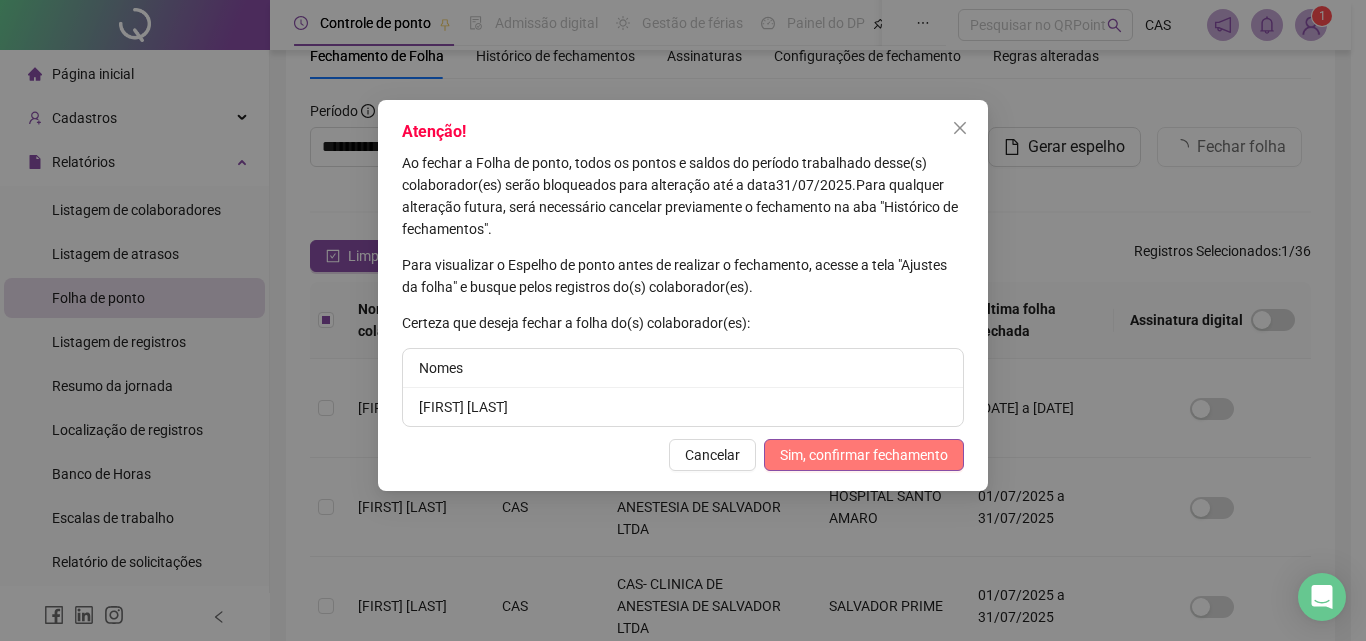 click on "Sim, confirmar fechamento" at bounding box center (864, 455) 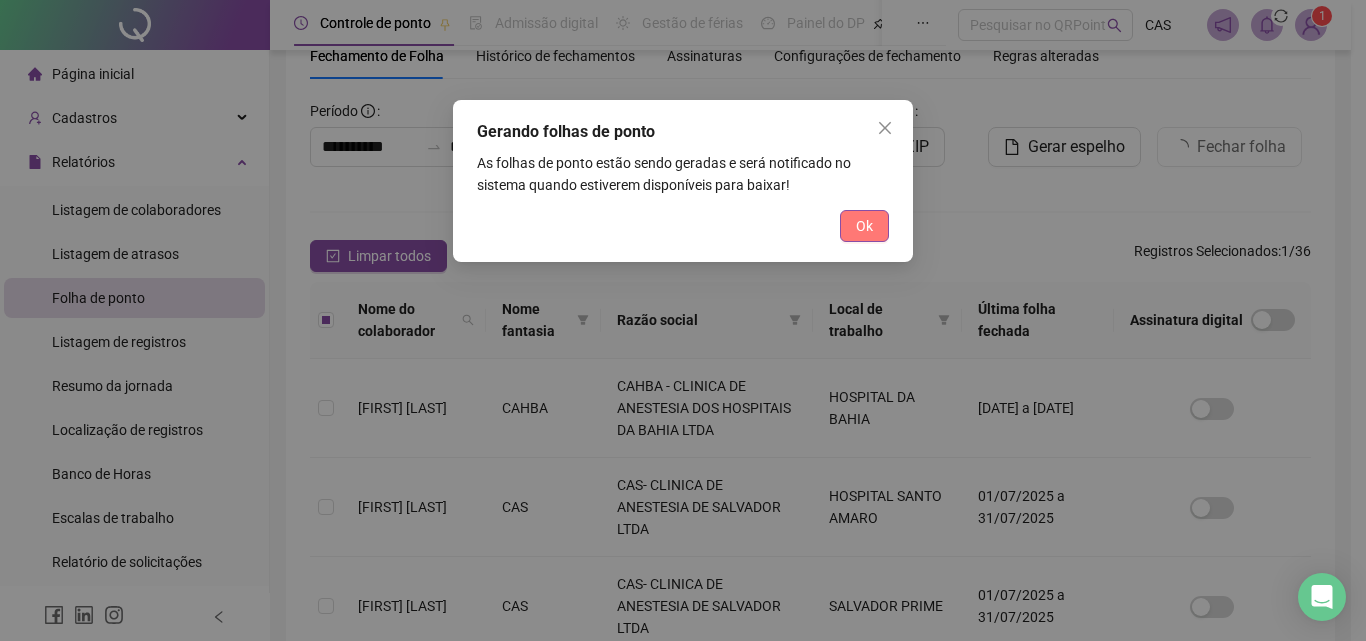 click on "Ok" at bounding box center (864, 226) 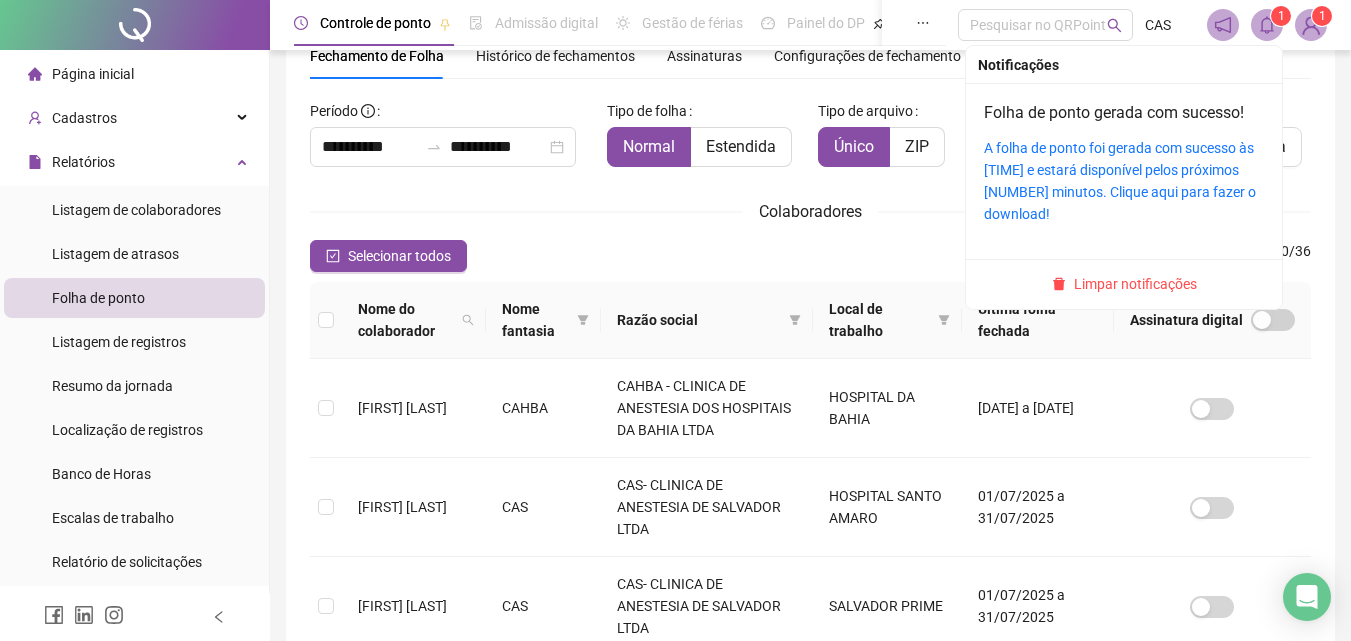 click on "A folha de ponto foi gerada com sucesso às [TIME] e estará disponível pelos próximos [NUMBER] minutos.
Clique aqui para fazer o download!" at bounding box center (1124, 181) 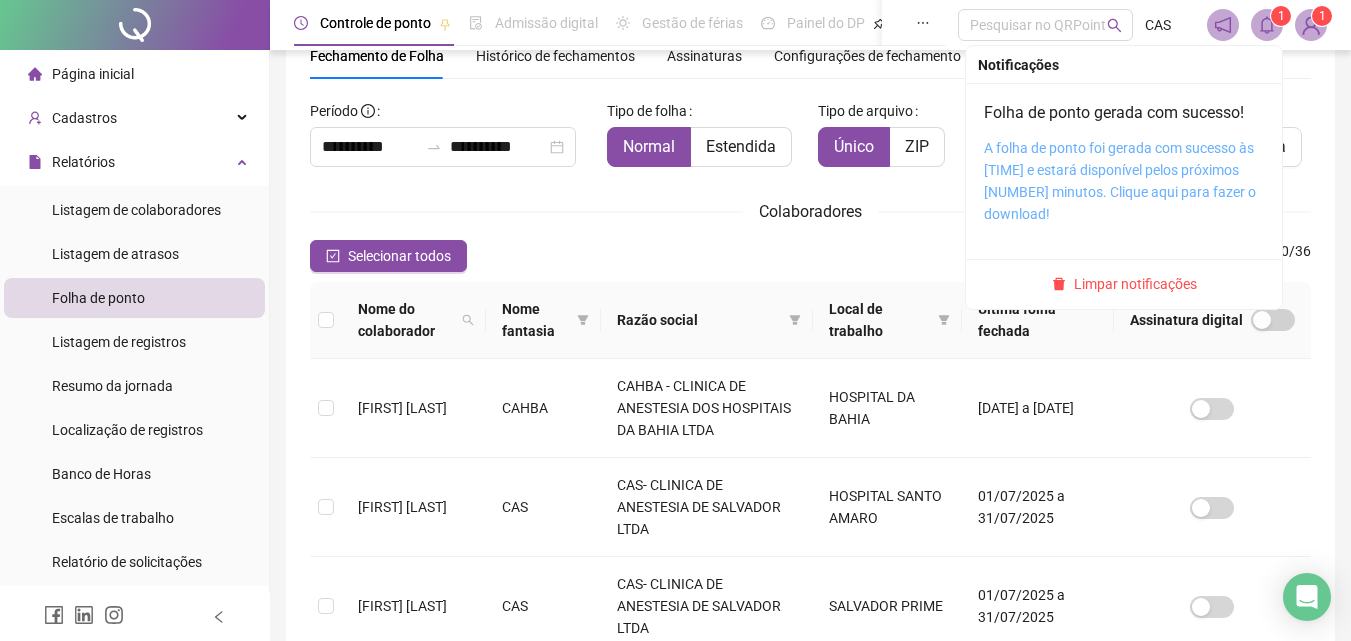 click on "A folha de ponto foi gerada com sucesso às [TIME] e estará disponível pelos próximos [NUMBER] minutos.
Clique aqui para fazer o download!" at bounding box center [1120, 181] 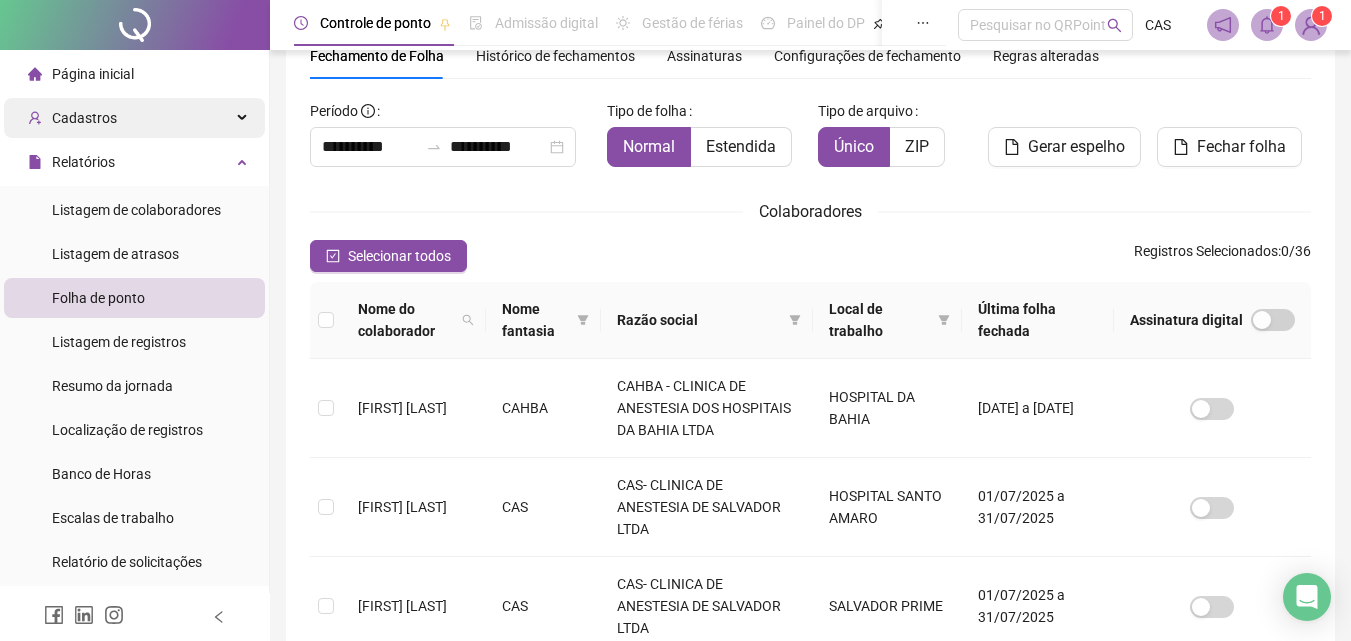 click on "Cadastros" at bounding box center (134, 118) 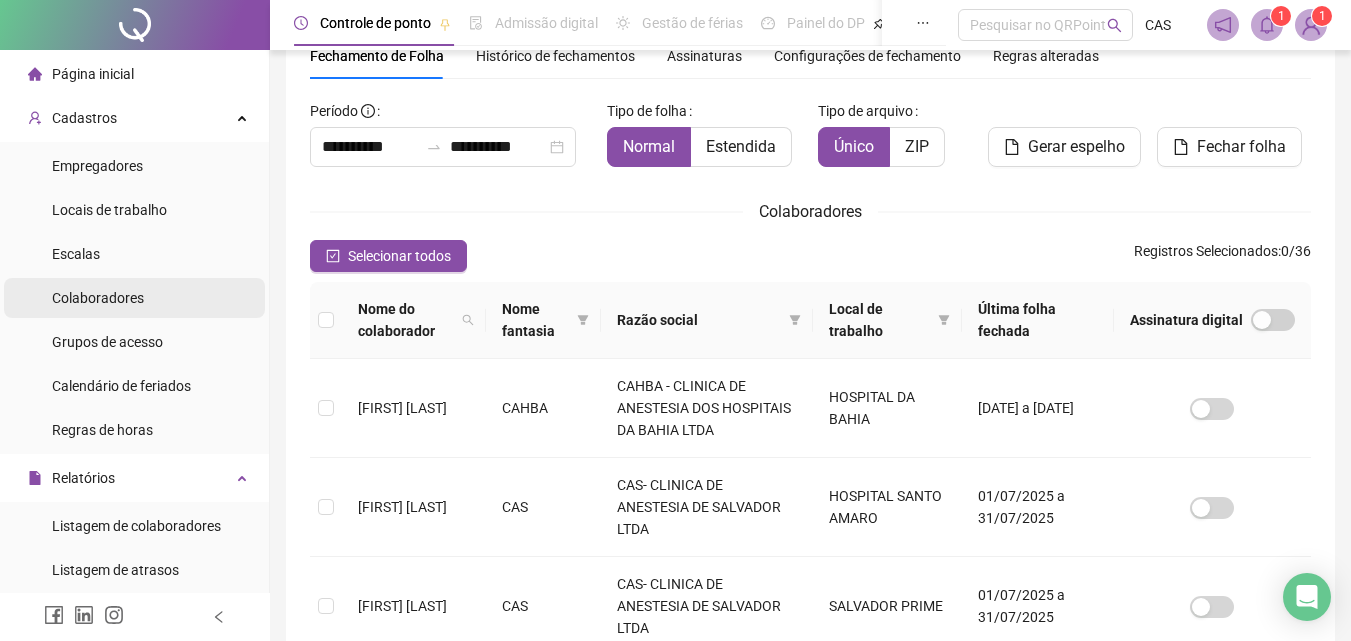 click on "Colaboradores" at bounding box center (98, 298) 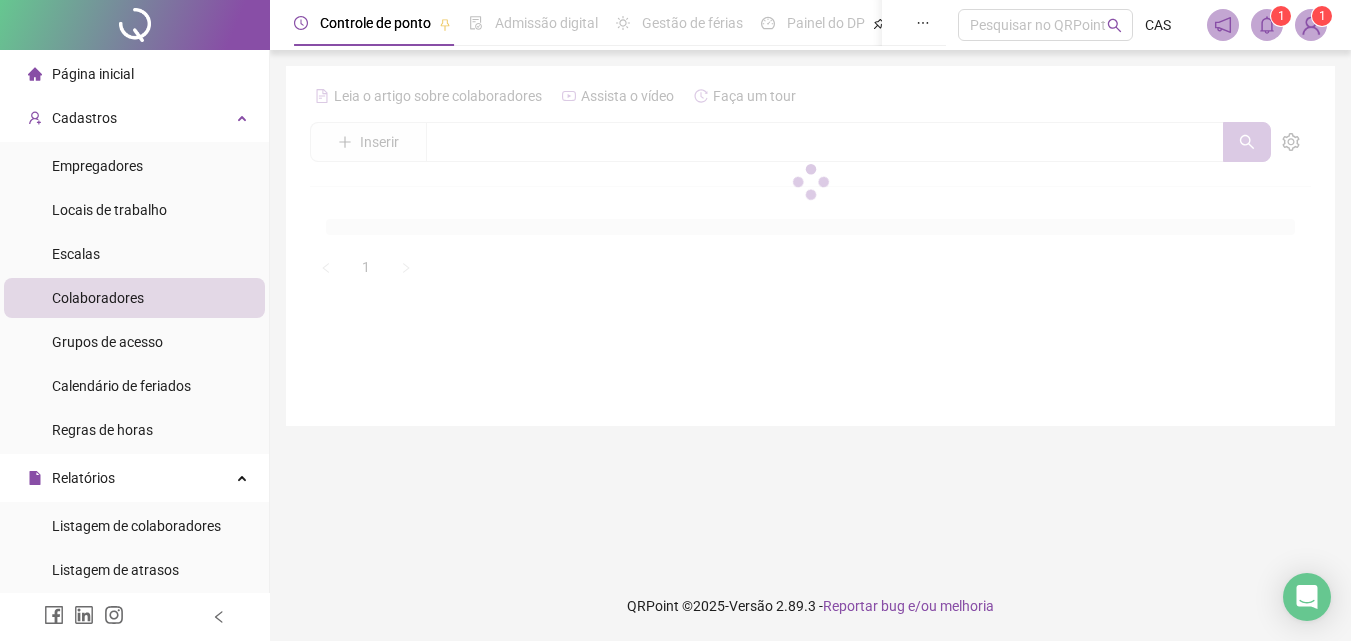 scroll, scrollTop: 0, scrollLeft: 0, axis: both 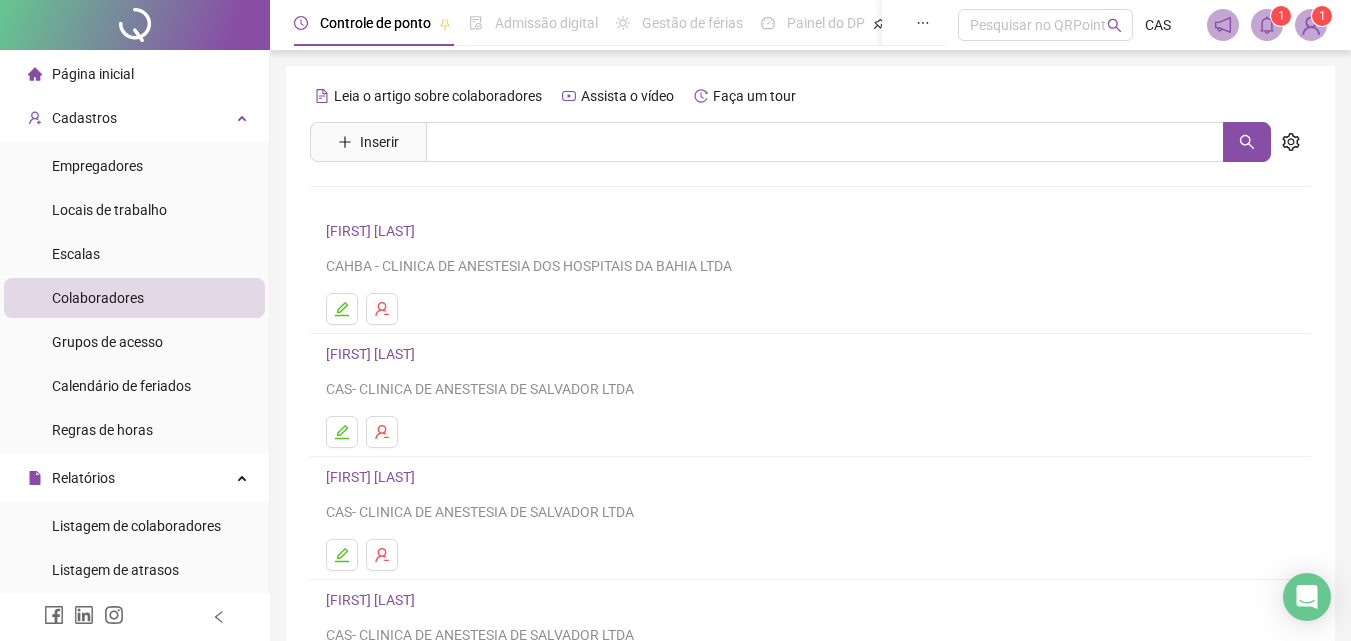 click on "[FIRST] [LAST]    CAS- CLINICA DE ANESTESIA DE SALVADOR LTDA" at bounding box center (810, 494) 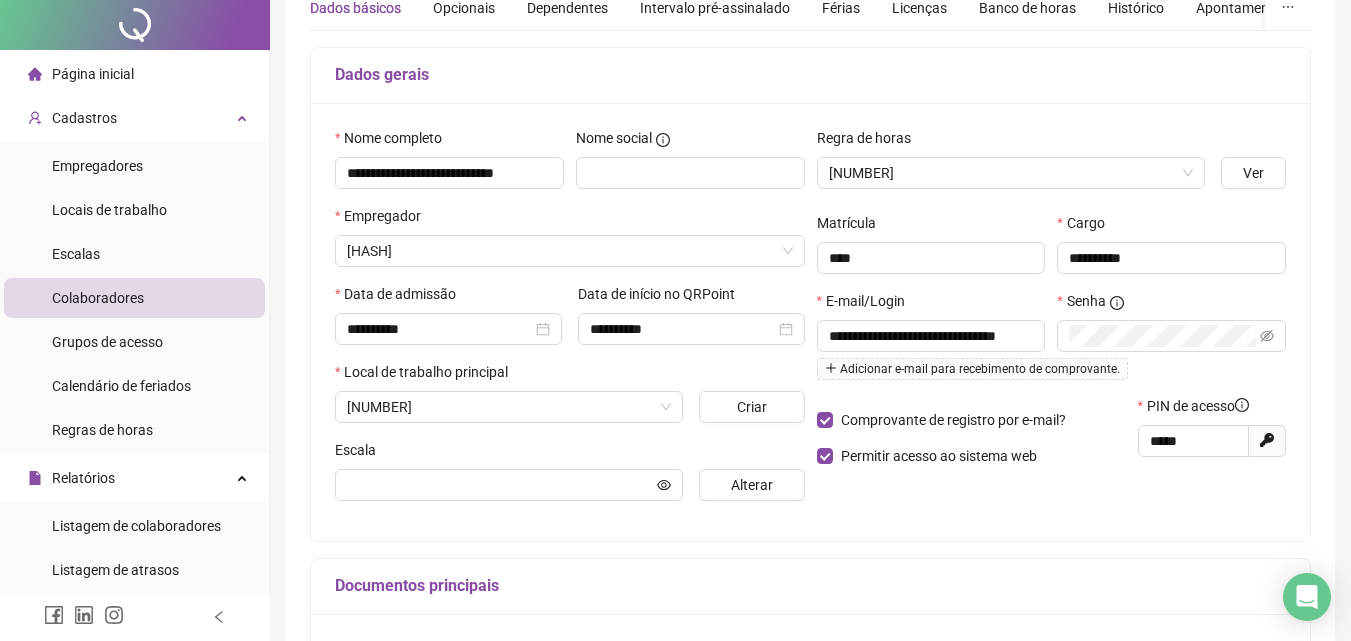 type on "**********" 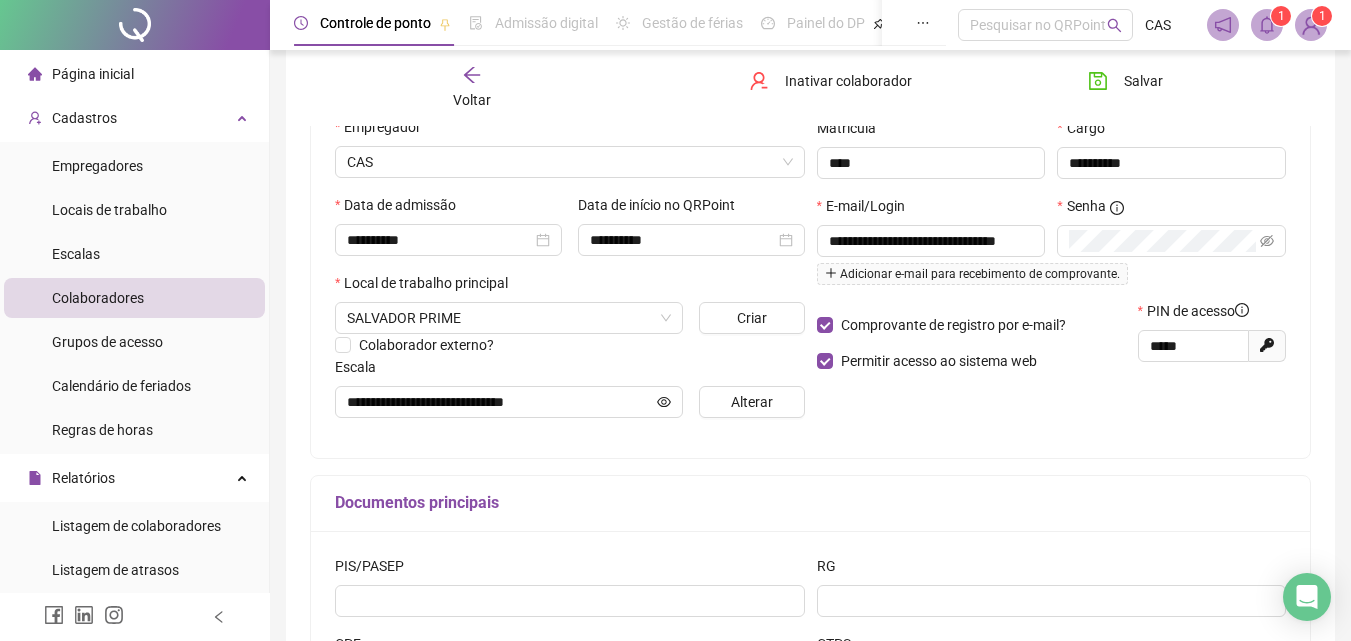 scroll, scrollTop: 300, scrollLeft: 0, axis: vertical 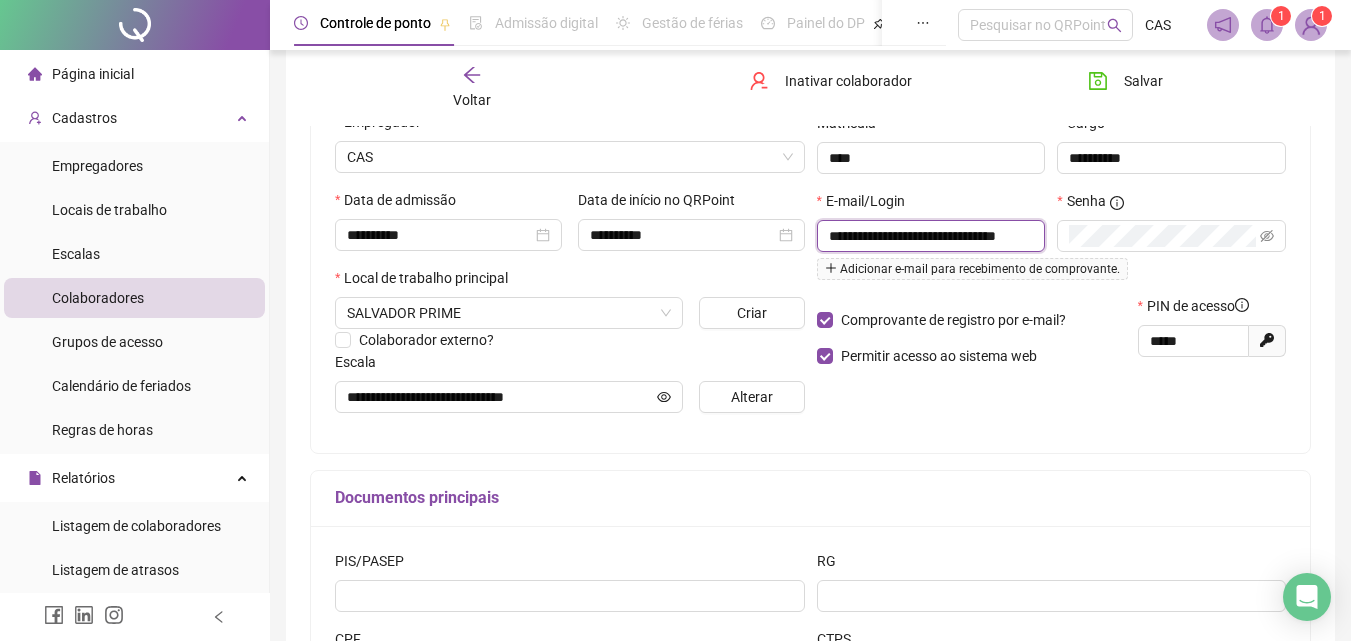click on "**********" at bounding box center (929, 236) 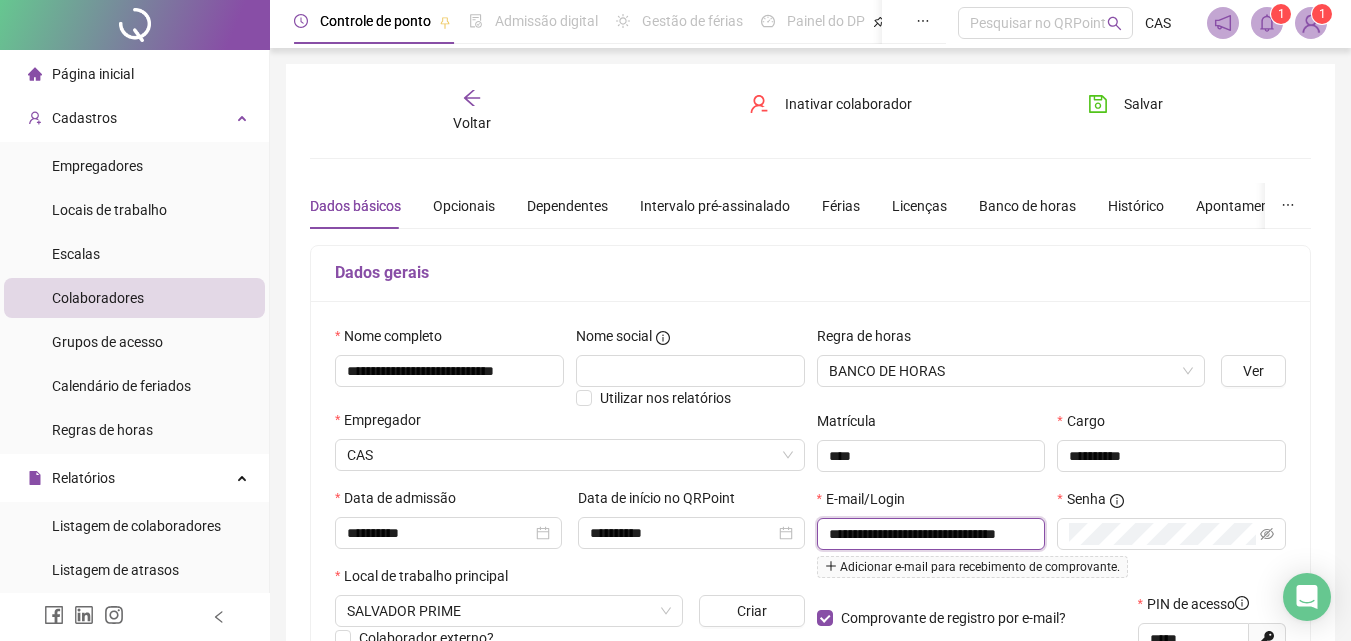 scroll, scrollTop: 0, scrollLeft: 0, axis: both 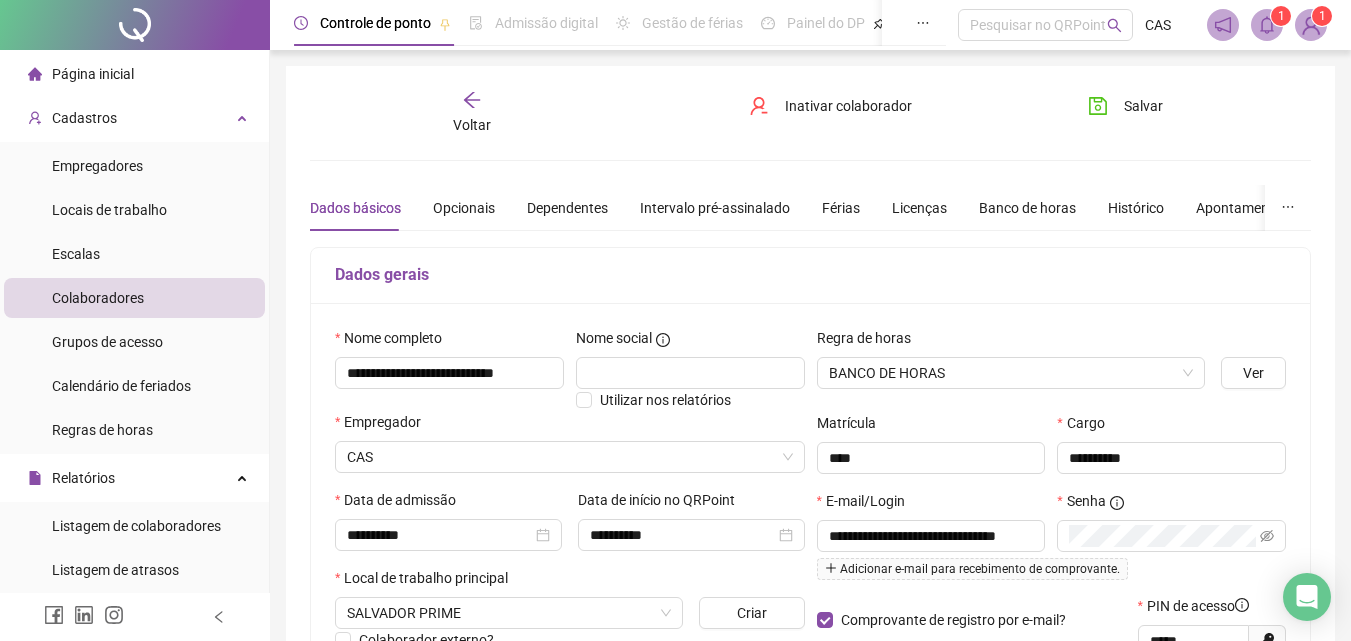 click on "Voltar" at bounding box center [472, 125] 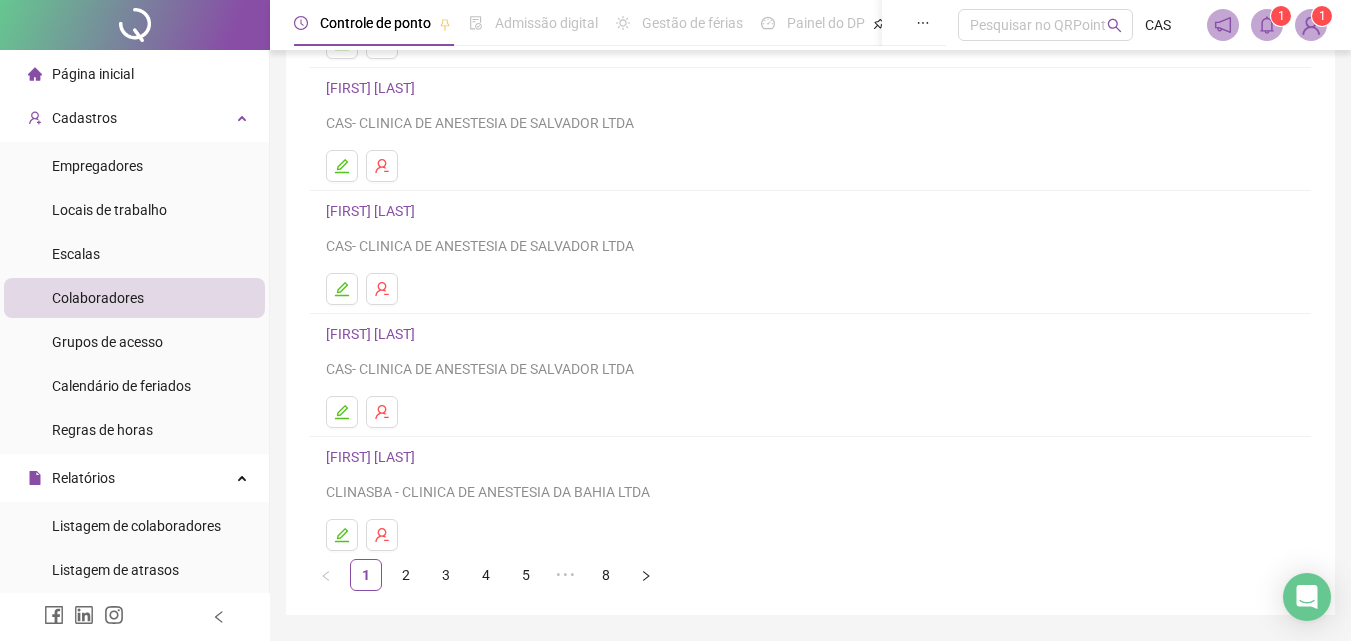 scroll, scrollTop: 300, scrollLeft: 0, axis: vertical 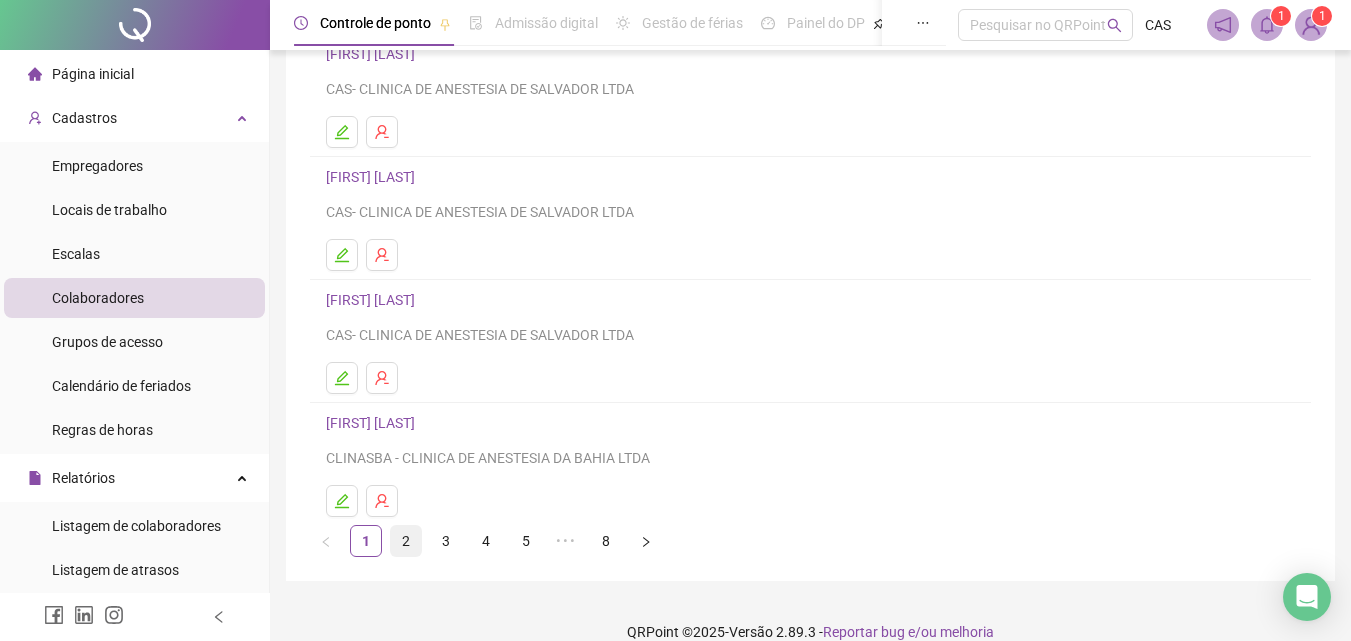 click on "2" at bounding box center (406, 541) 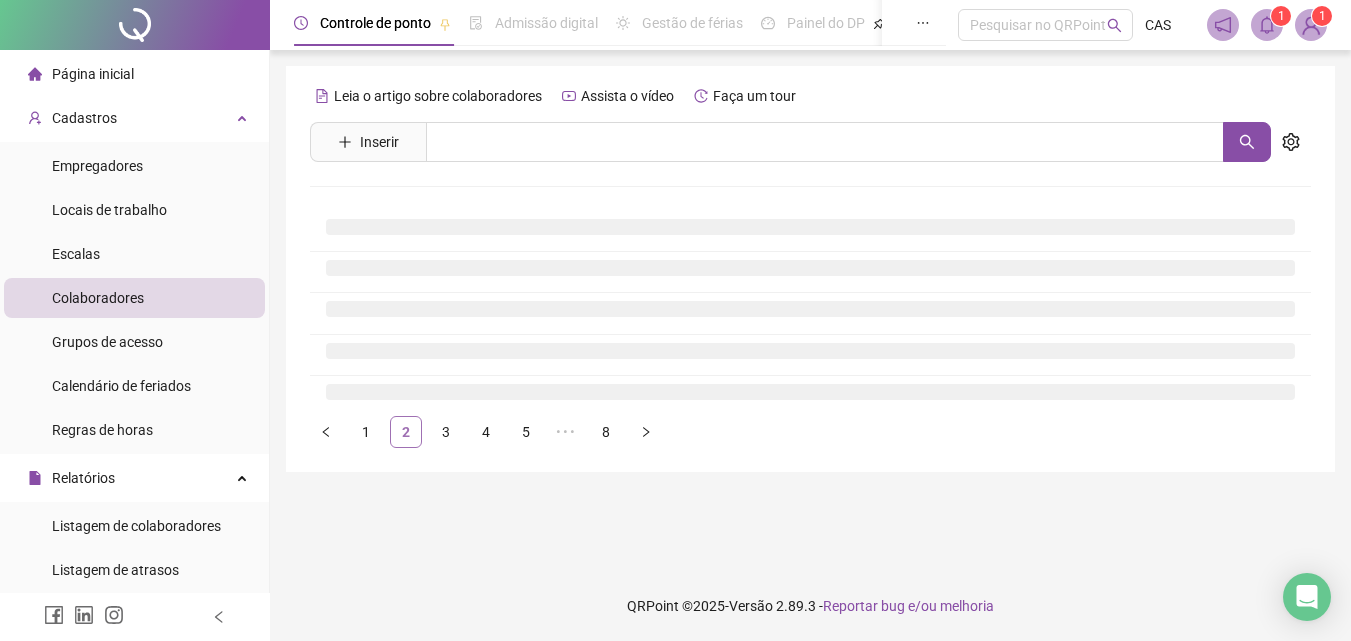 scroll, scrollTop: 0, scrollLeft: 0, axis: both 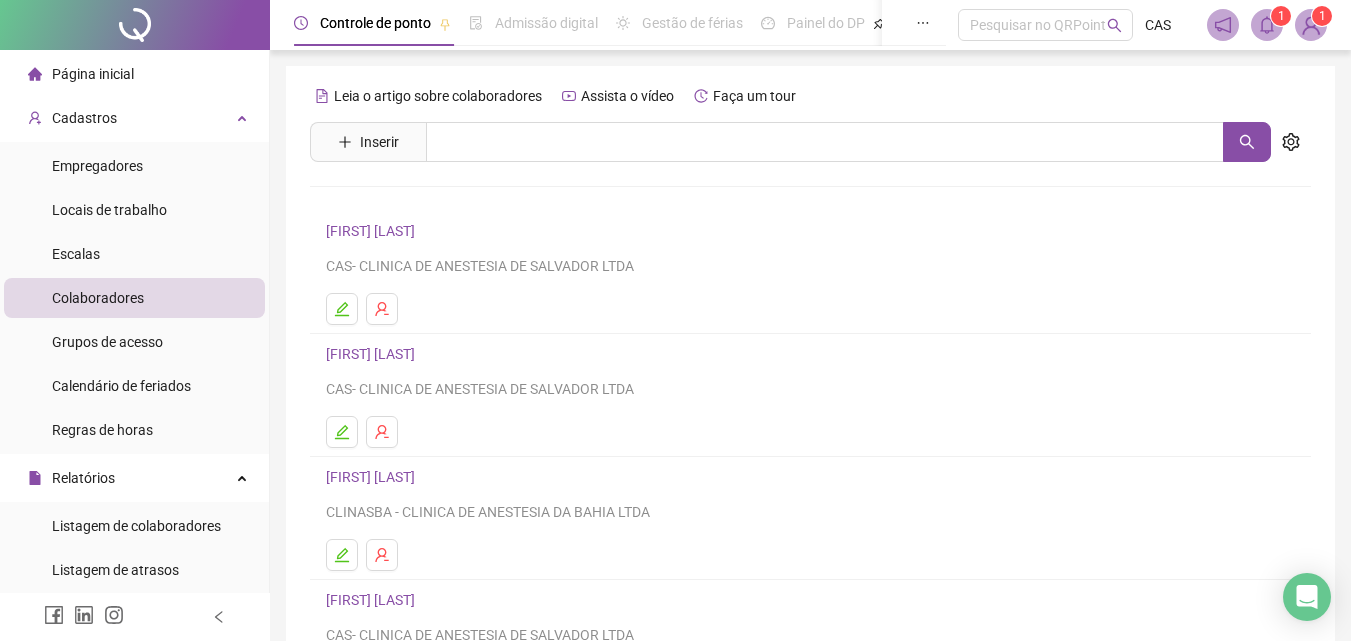 click on "[FIRST] [LAST]" at bounding box center [373, 354] 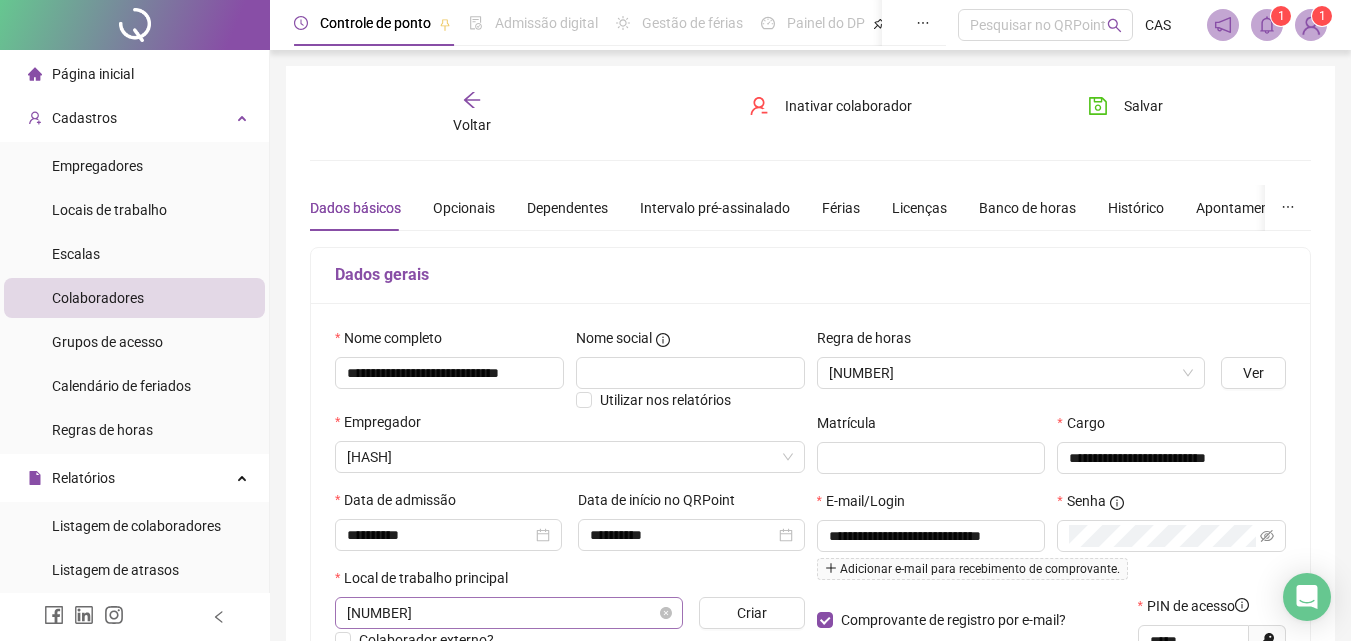 type on "**********" 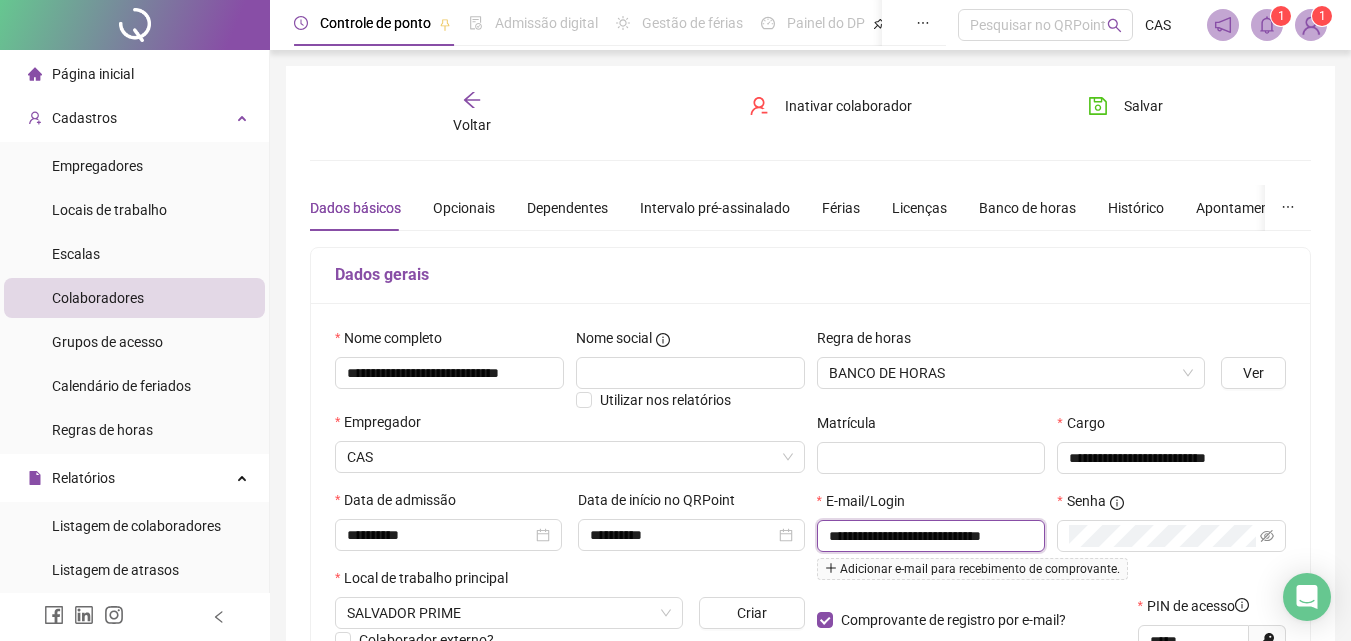 click on "**********" at bounding box center (929, 536) 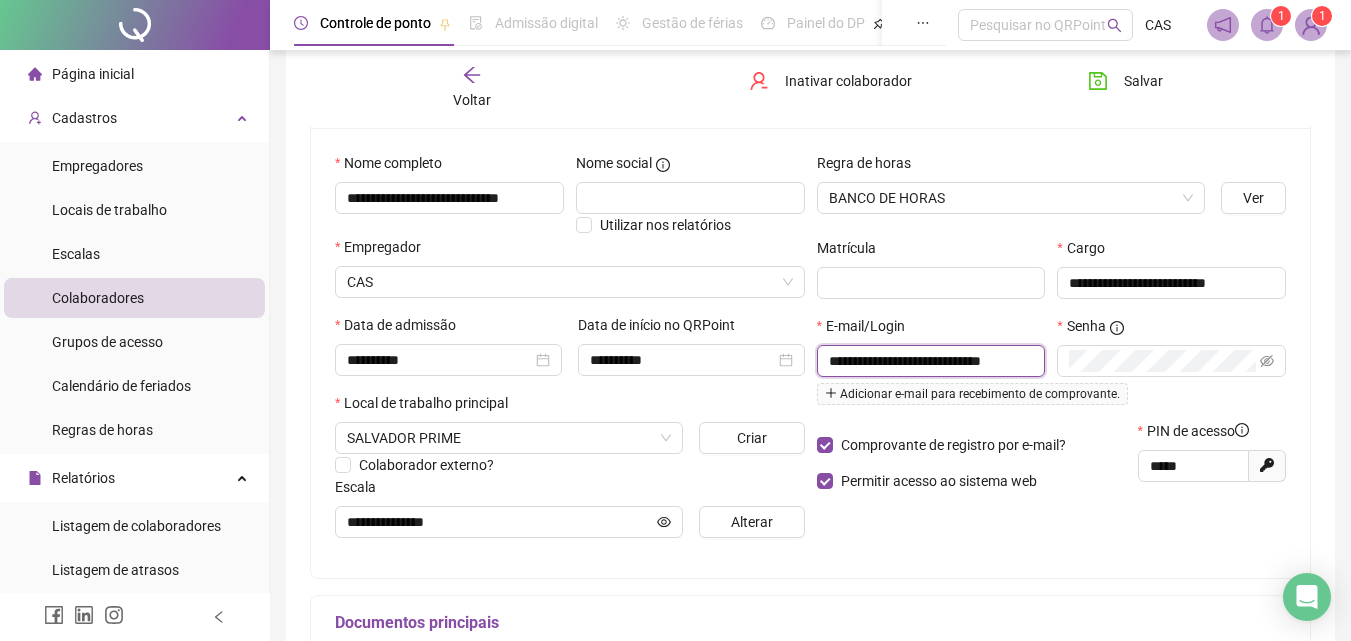 scroll, scrollTop: 200, scrollLeft: 0, axis: vertical 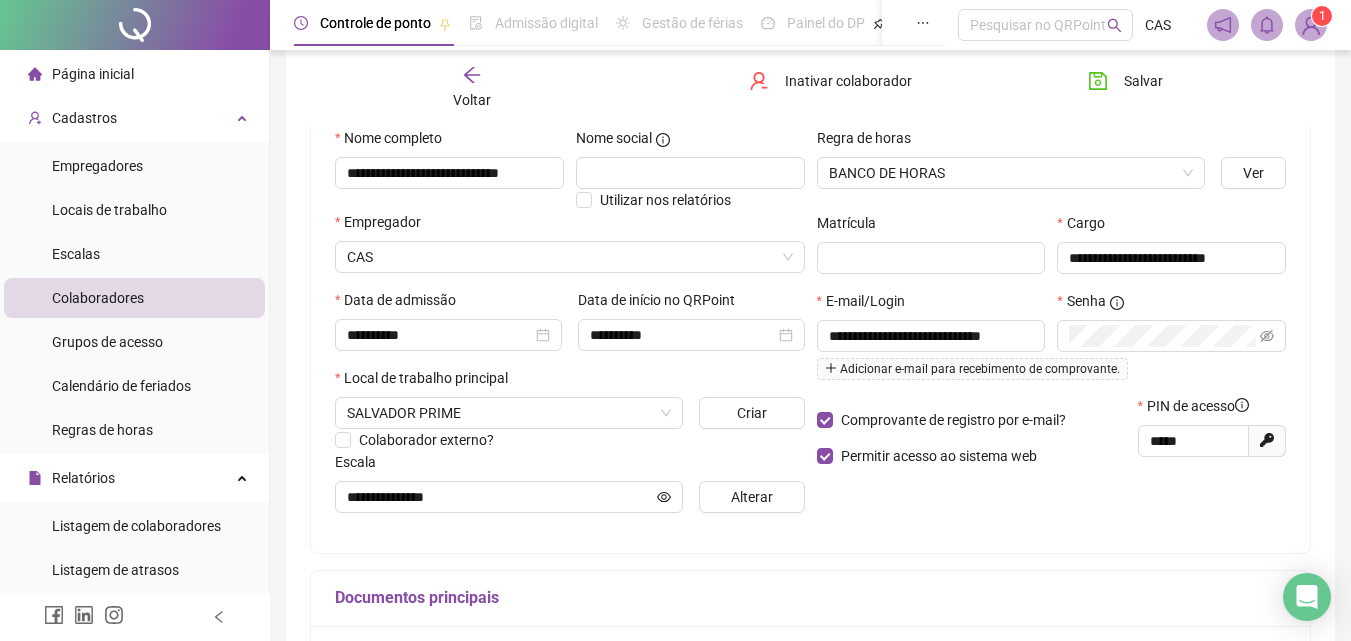 click on "Colaboradores" at bounding box center (98, 298) 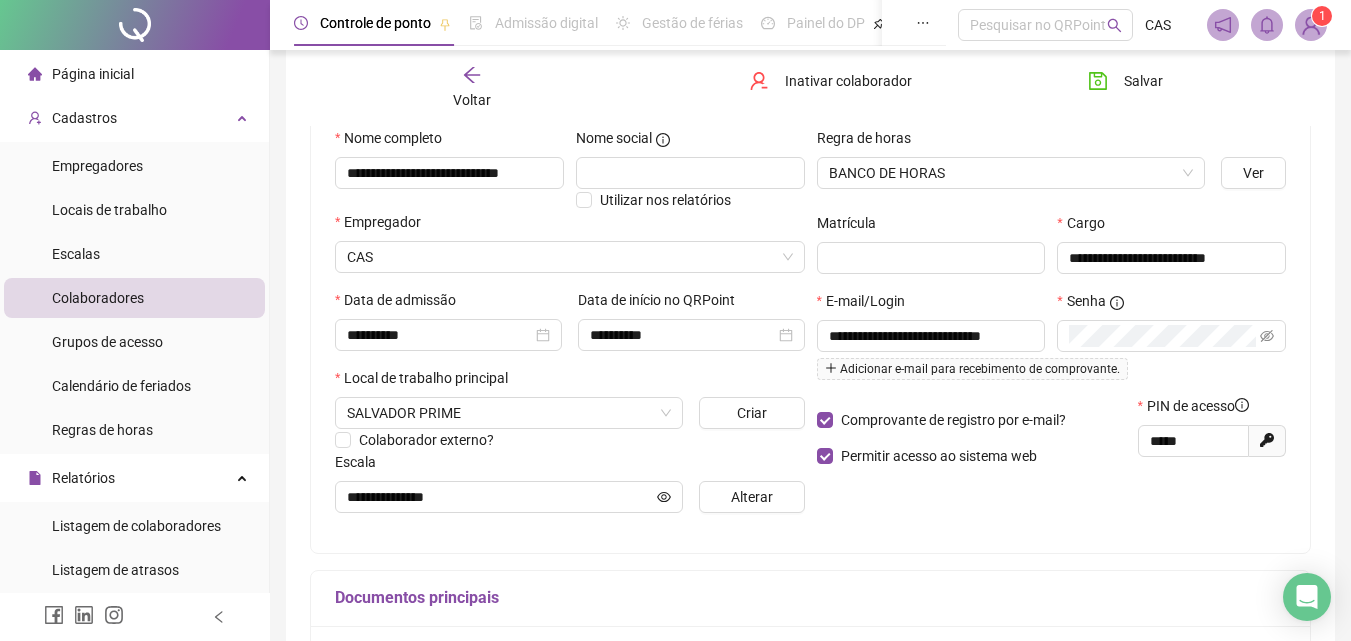 click on "Colaboradores" at bounding box center [98, 298] 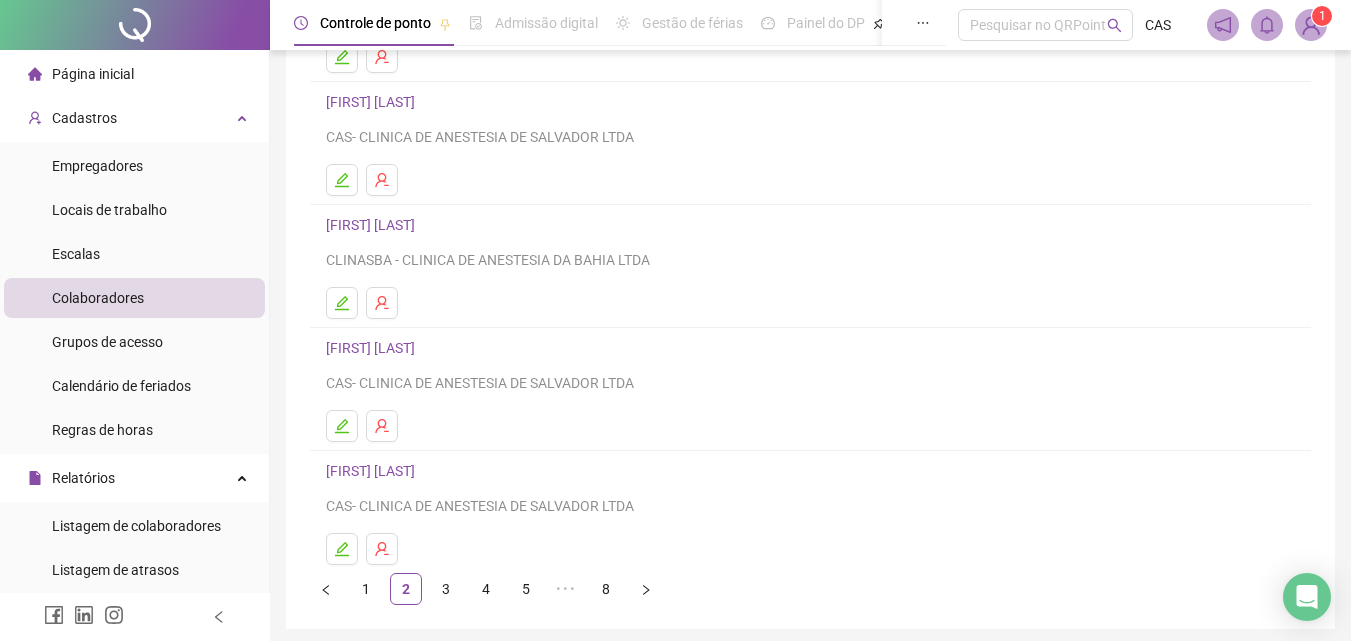 scroll, scrollTop: 326, scrollLeft: 0, axis: vertical 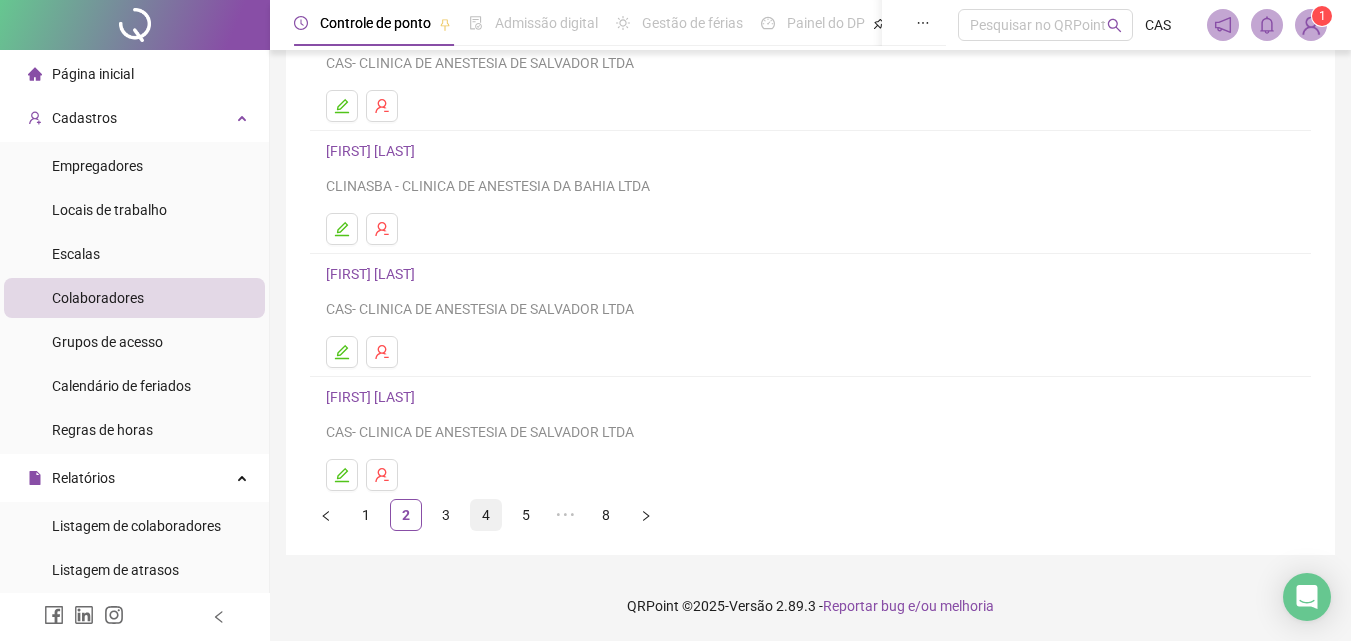 click on "4" at bounding box center (486, 515) 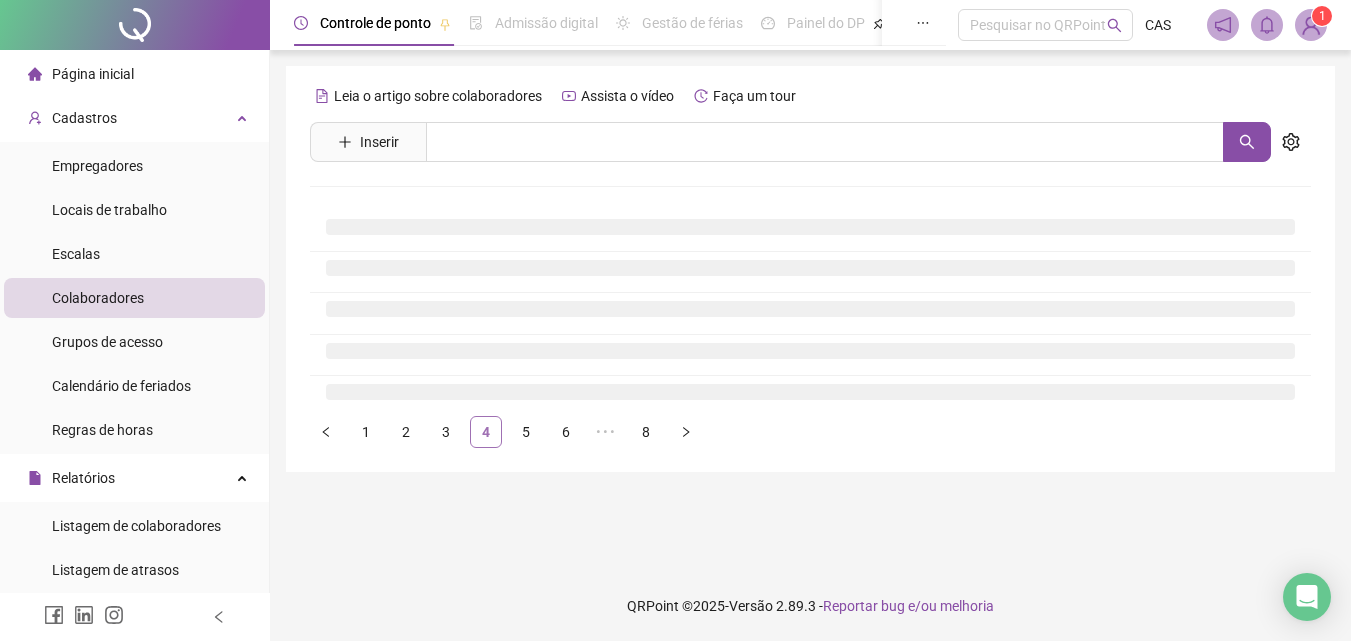 scroll, scrollTop: 0, scrollLeft: 0, axis: both 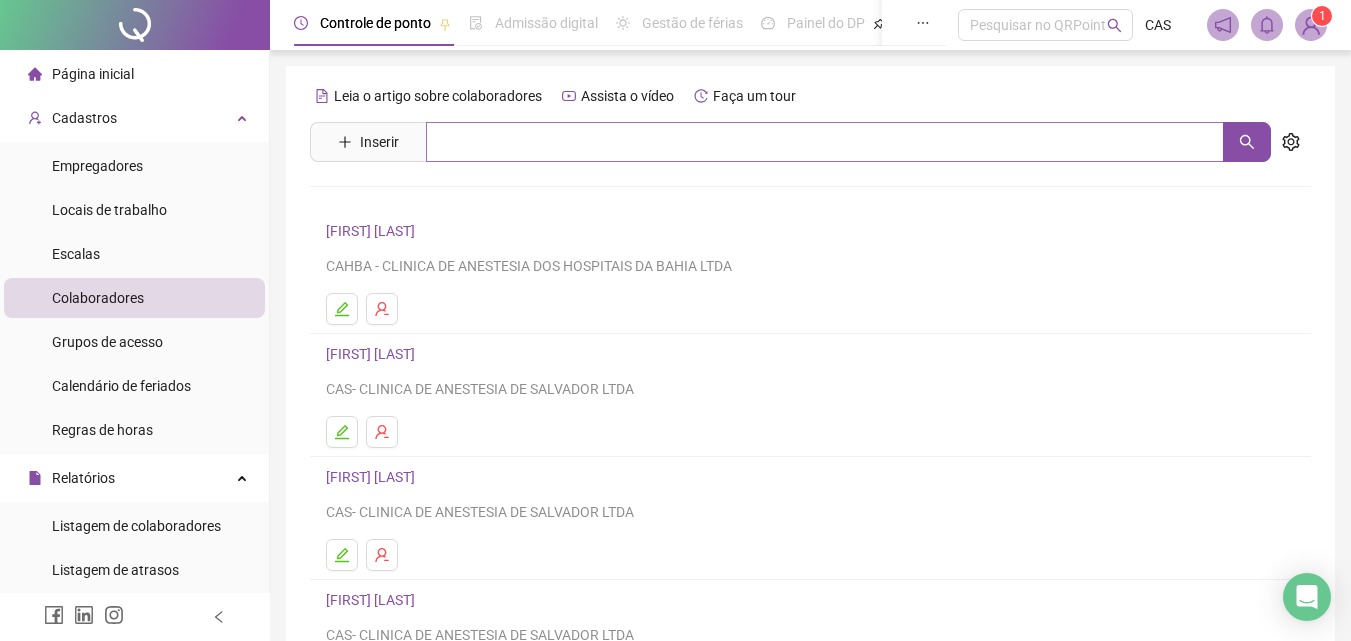 drag, startPoint x: 548, startPoint y: 169, endPoint x: 562, endPoint y: 146, distance: 26.925823 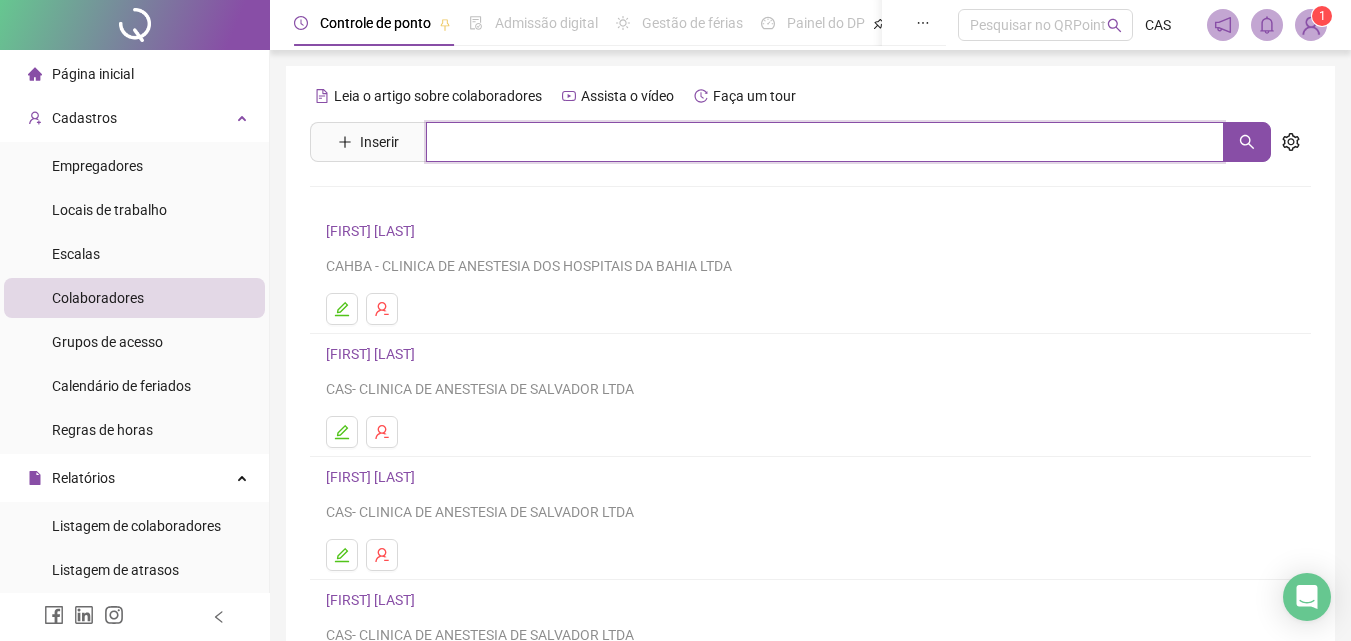 click at bounding box center [825, 142] 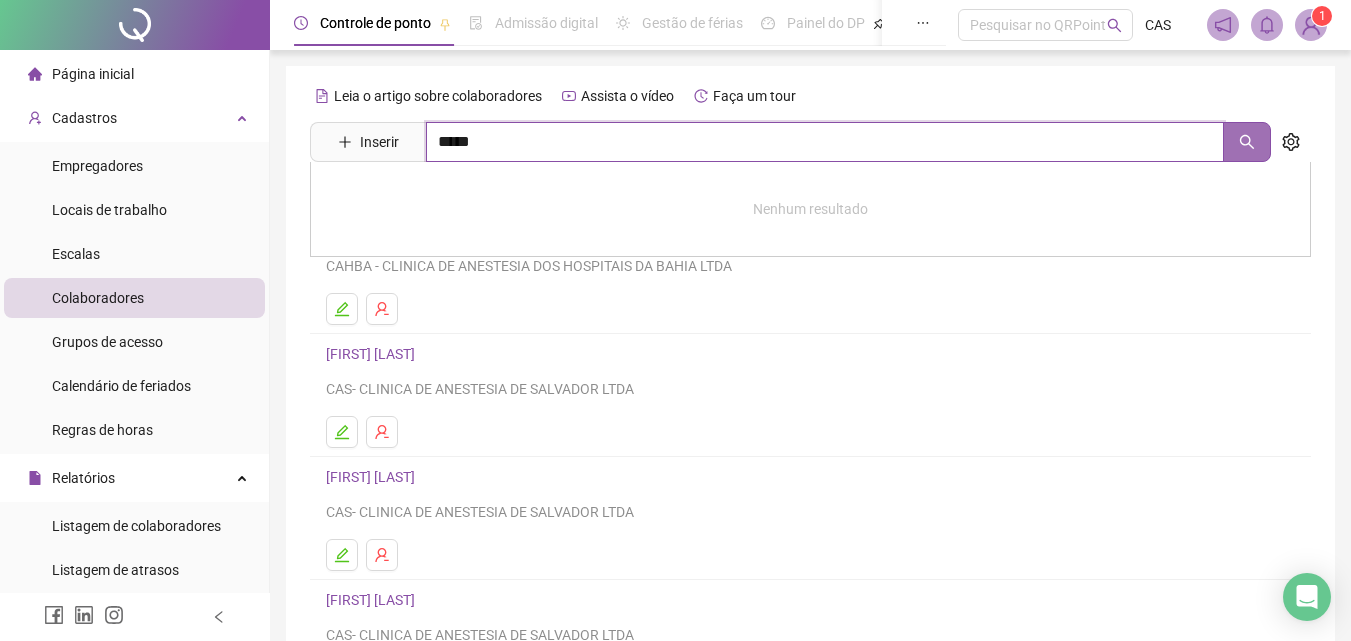 click at bounding box center [1247, 142] 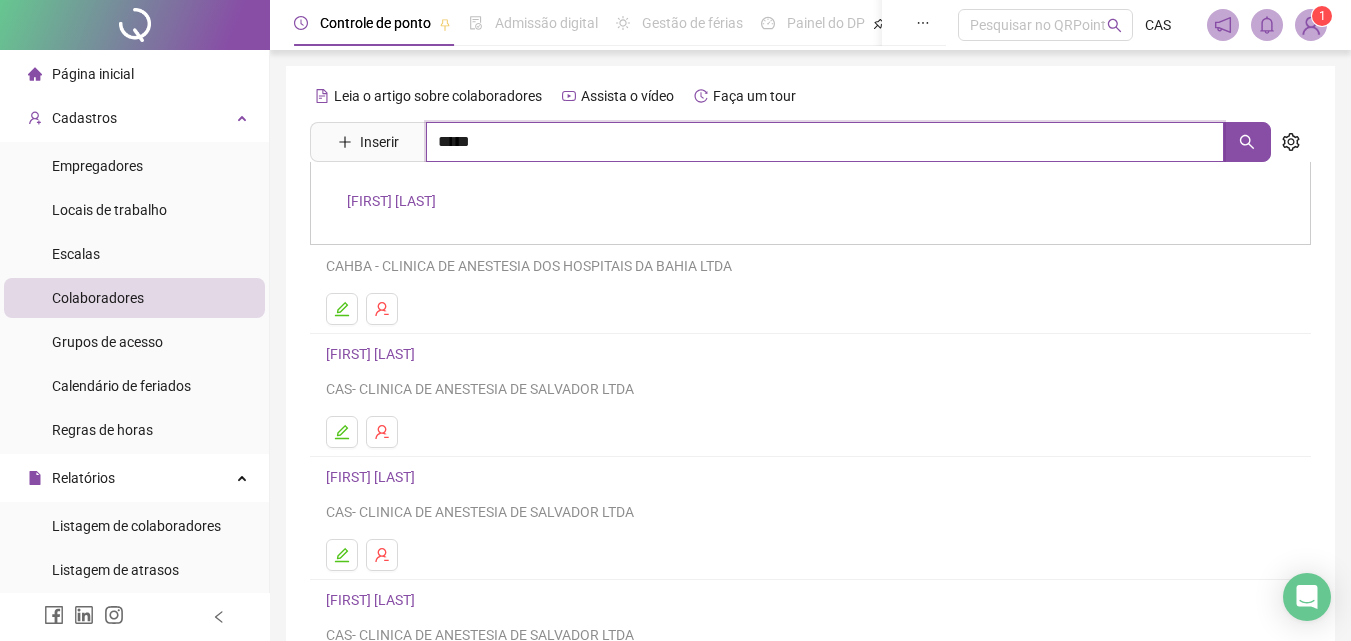 type on "*****" 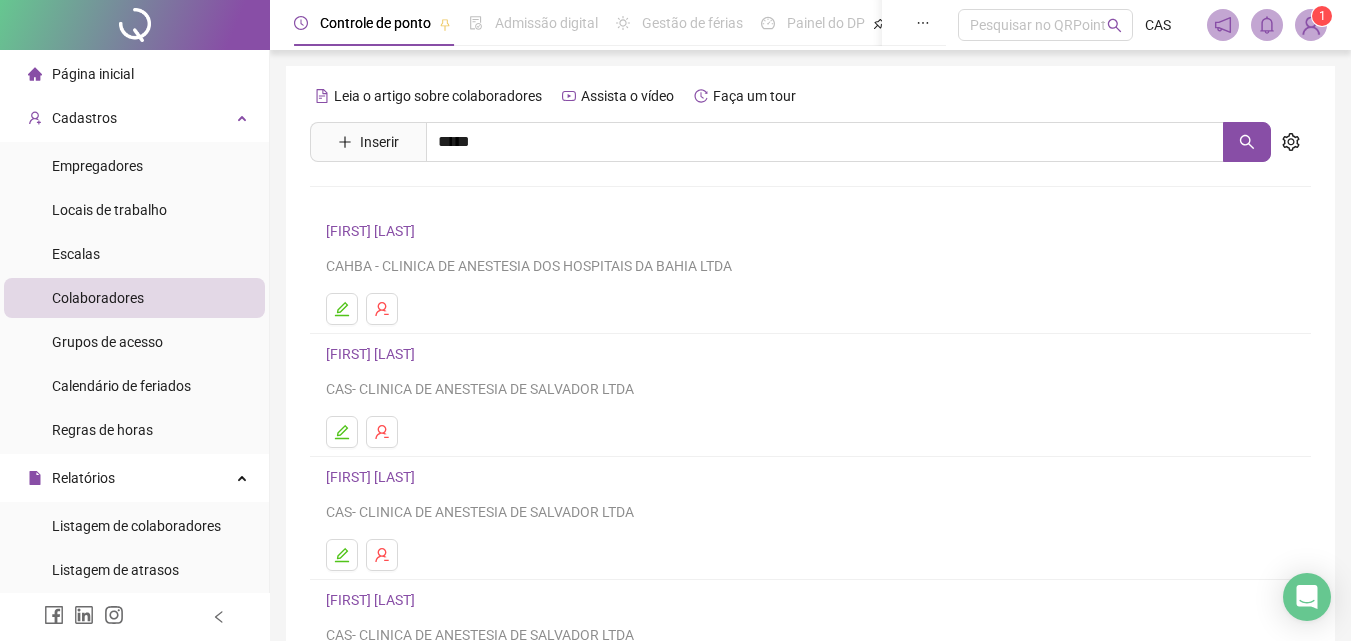click on "[FIRST] [LAST]" at bounding box center (391, 201) 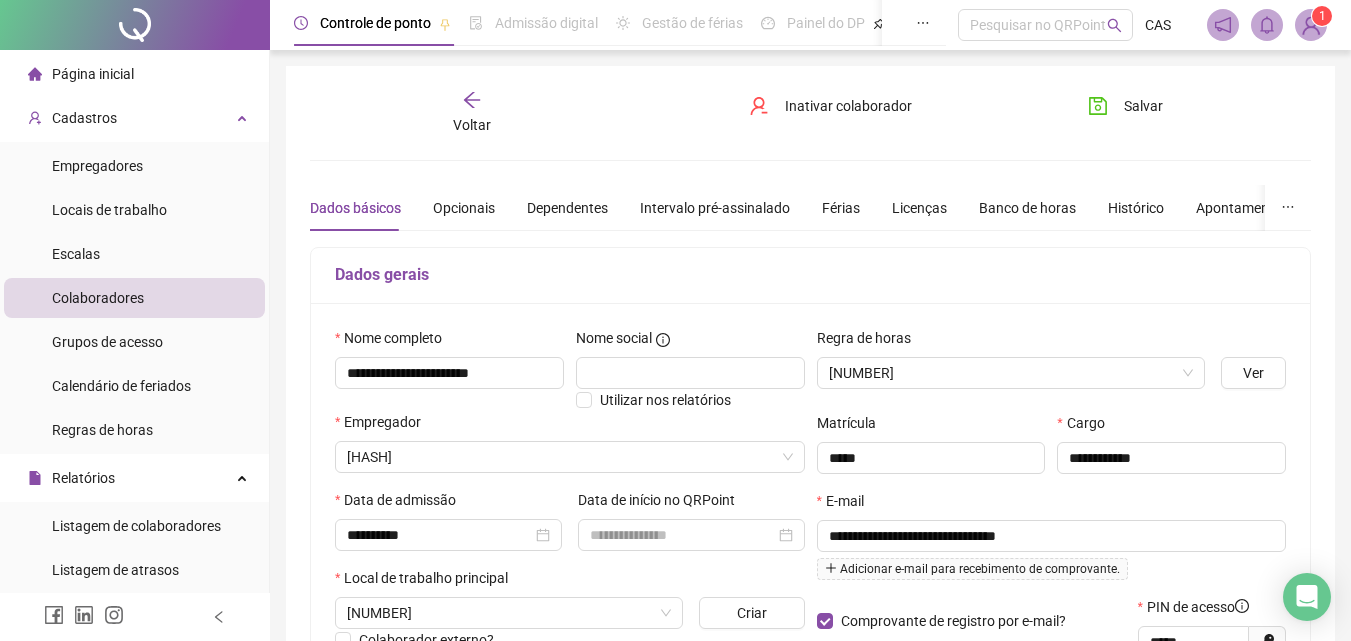 type on "**********" 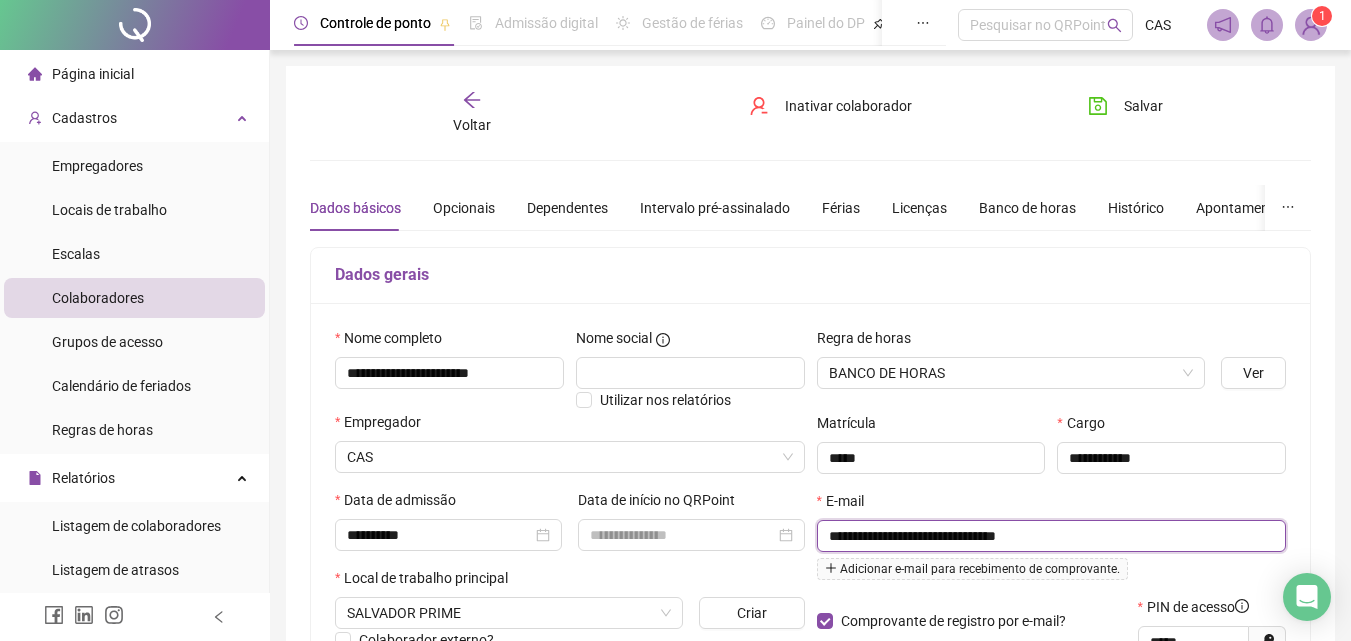click on "**********" at bounding box center (1050, 536) 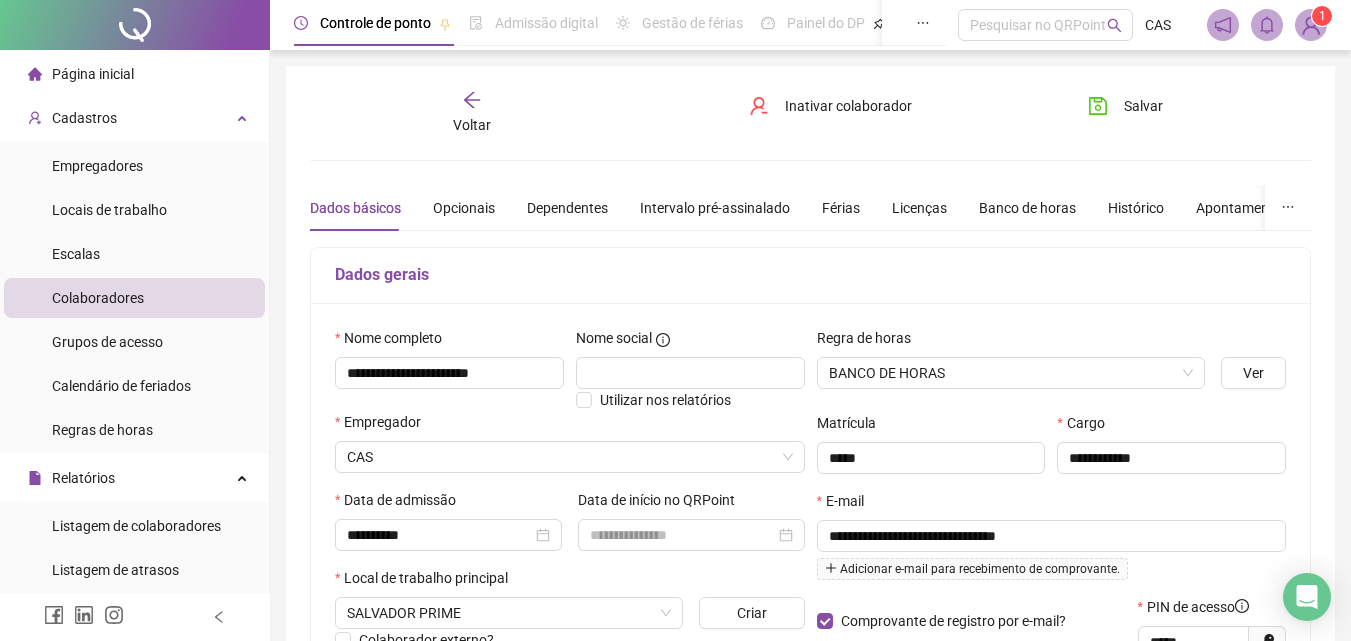 click on "Colaboradores" at bounding box center [134, 298] 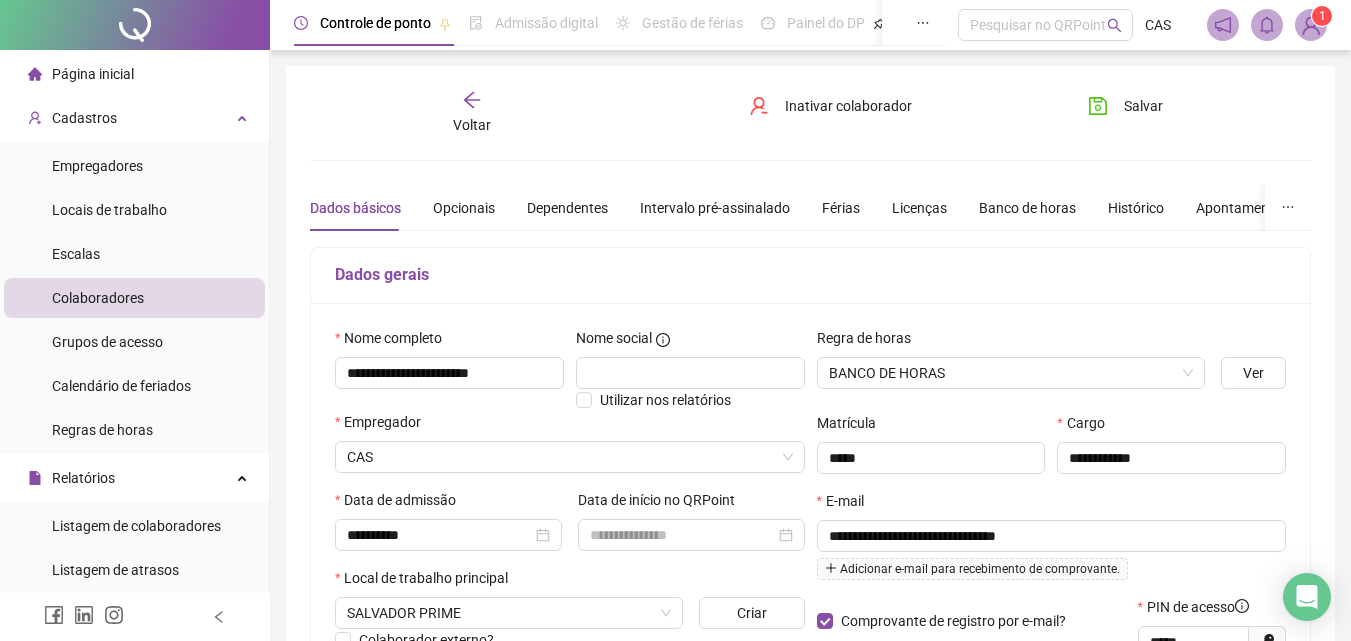 click on "Voltar" at bounding box center (472, 113) 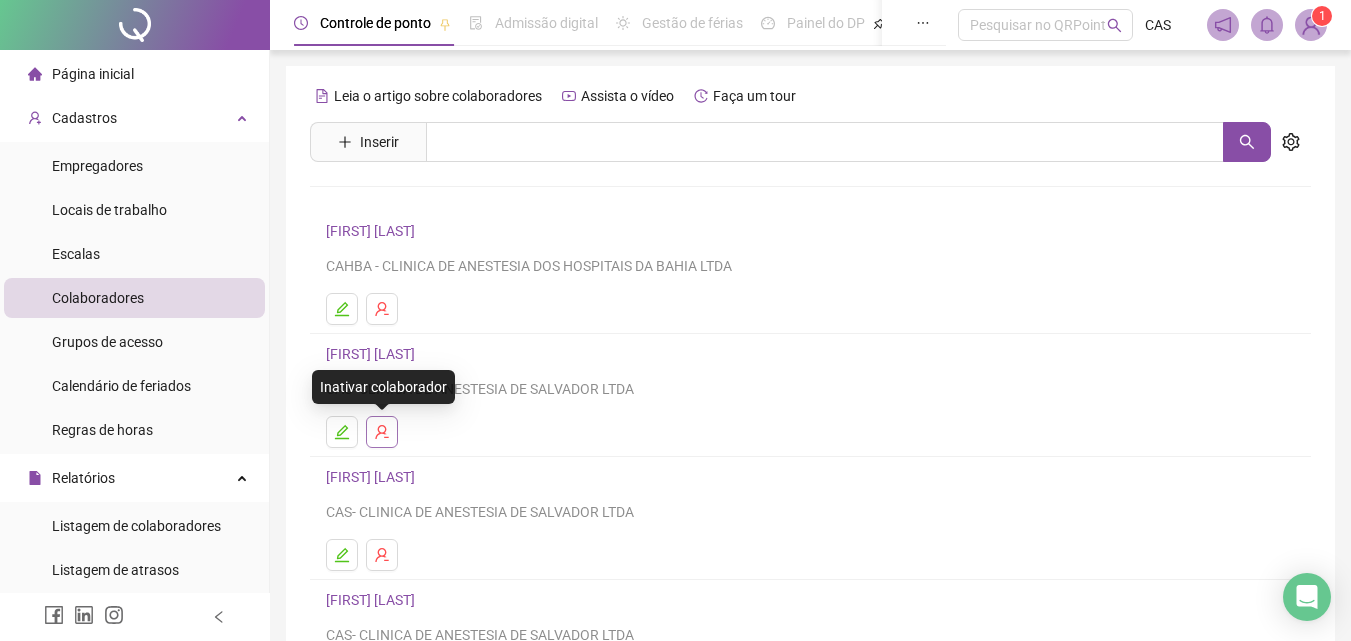 click 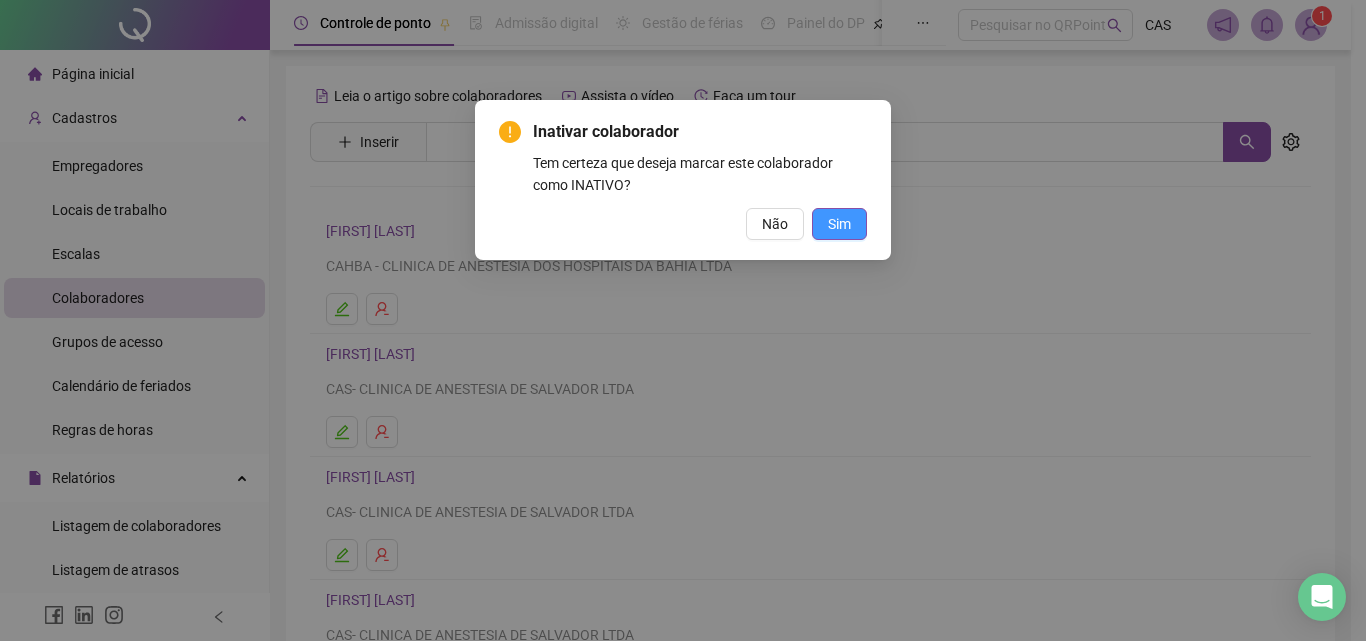 click on "Sim" at bounding box center (839, 224) 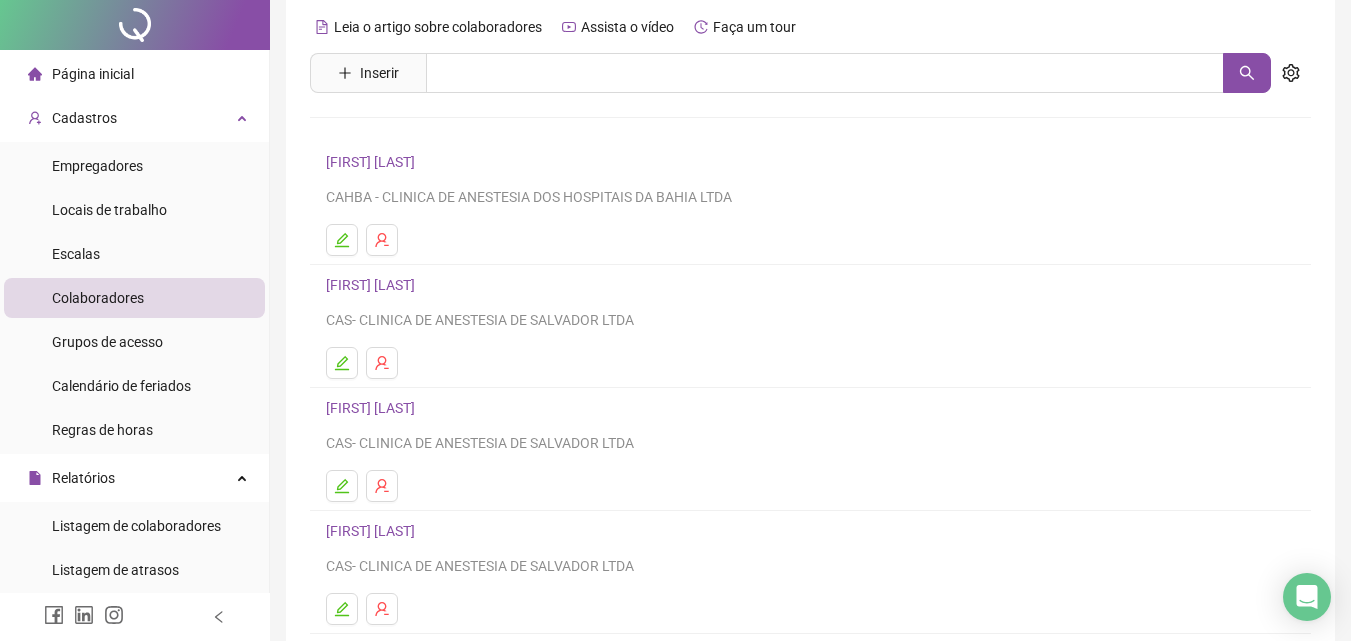 scroll, scrollTop: 0, scrollLeft: 0, axis: both 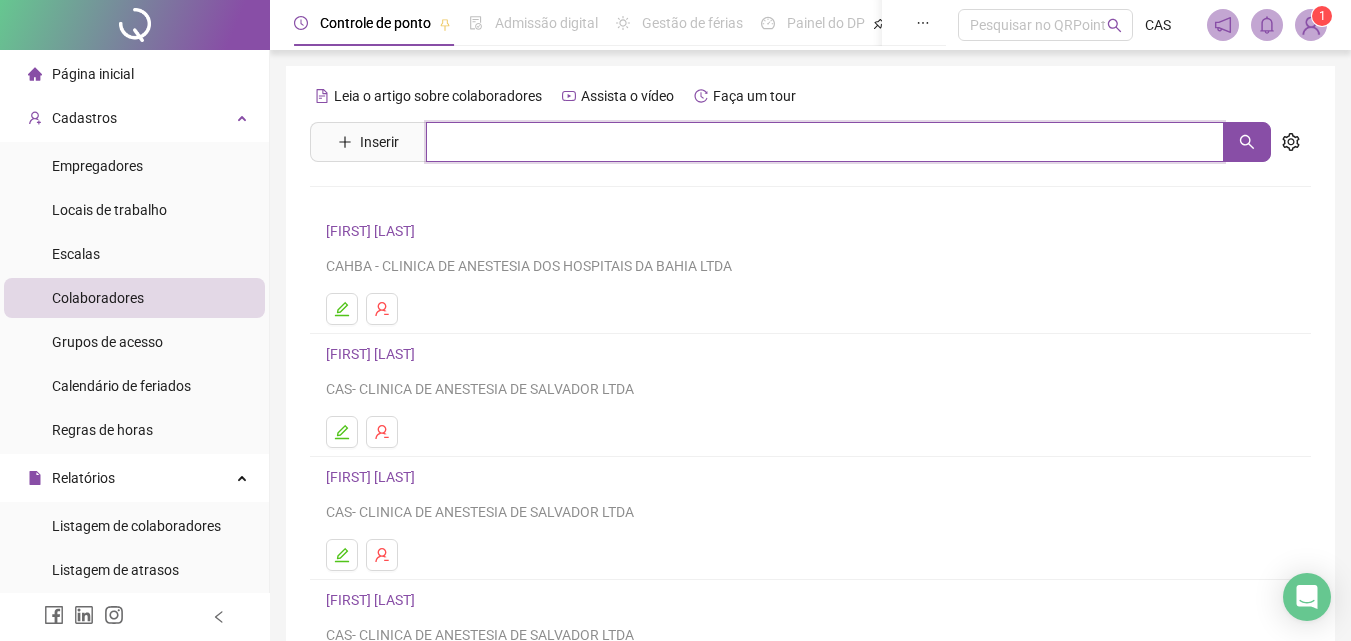 click at bounding box center [825, 142] 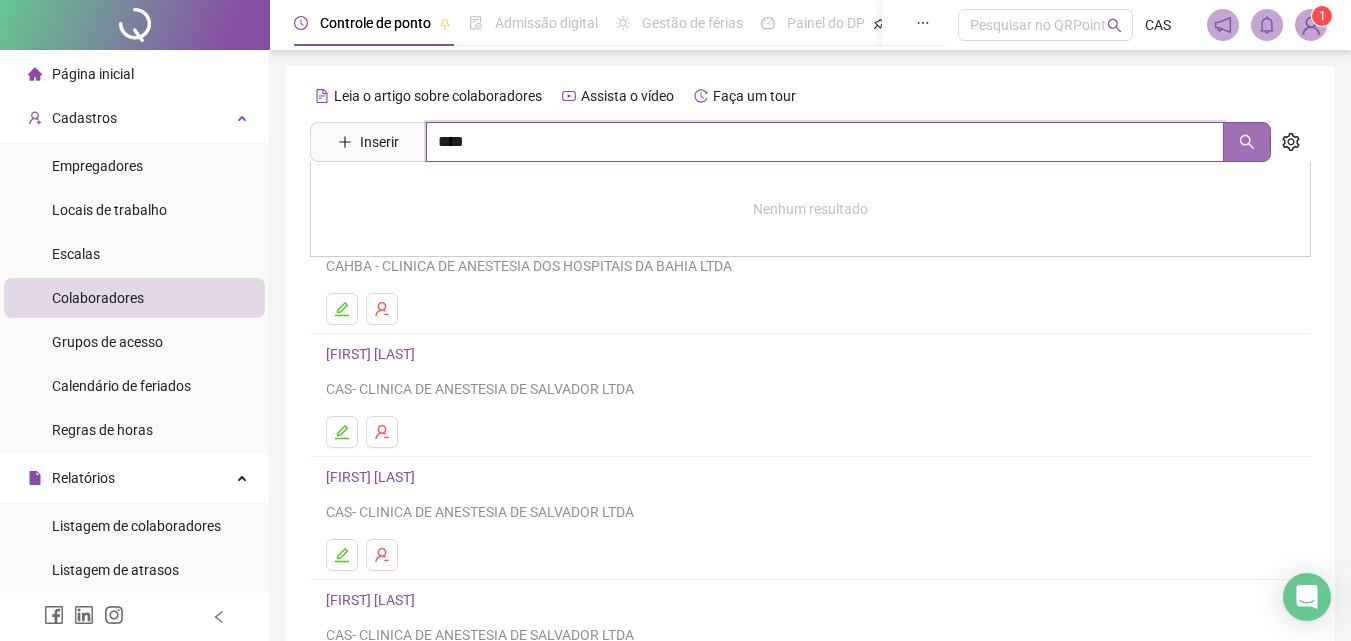 click 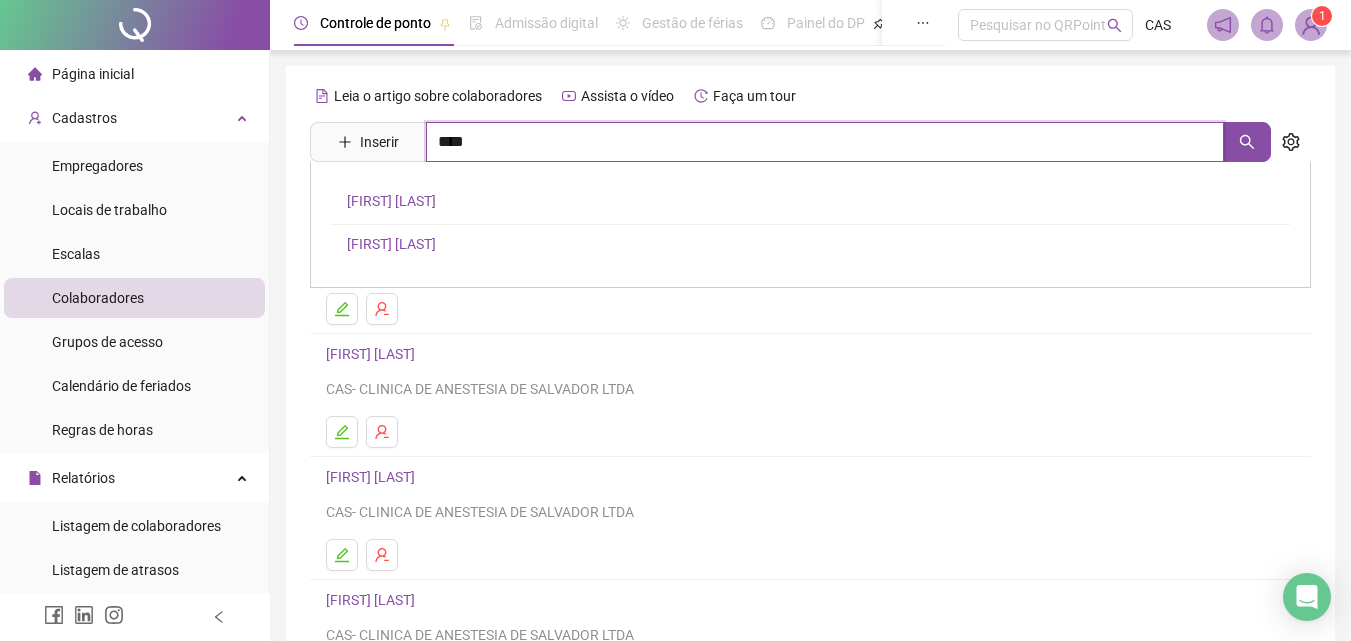 type on "****" 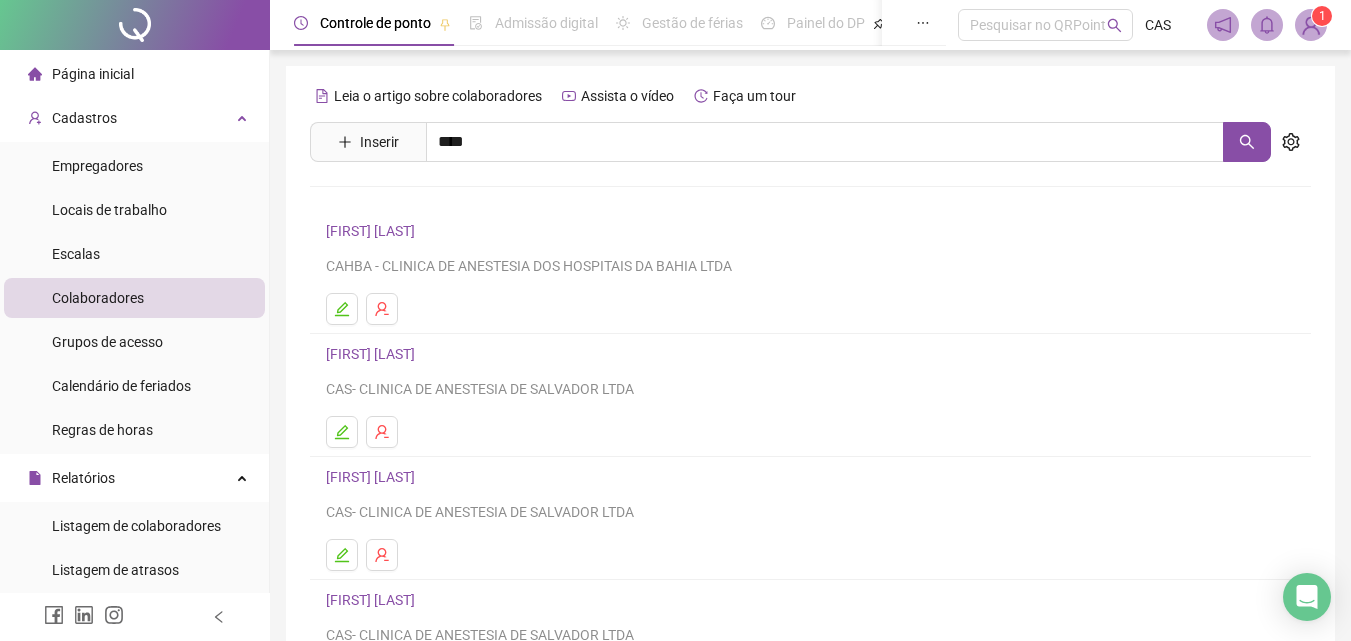 click on "[FIRST] [LAST]" at bounding box center (391, 244) 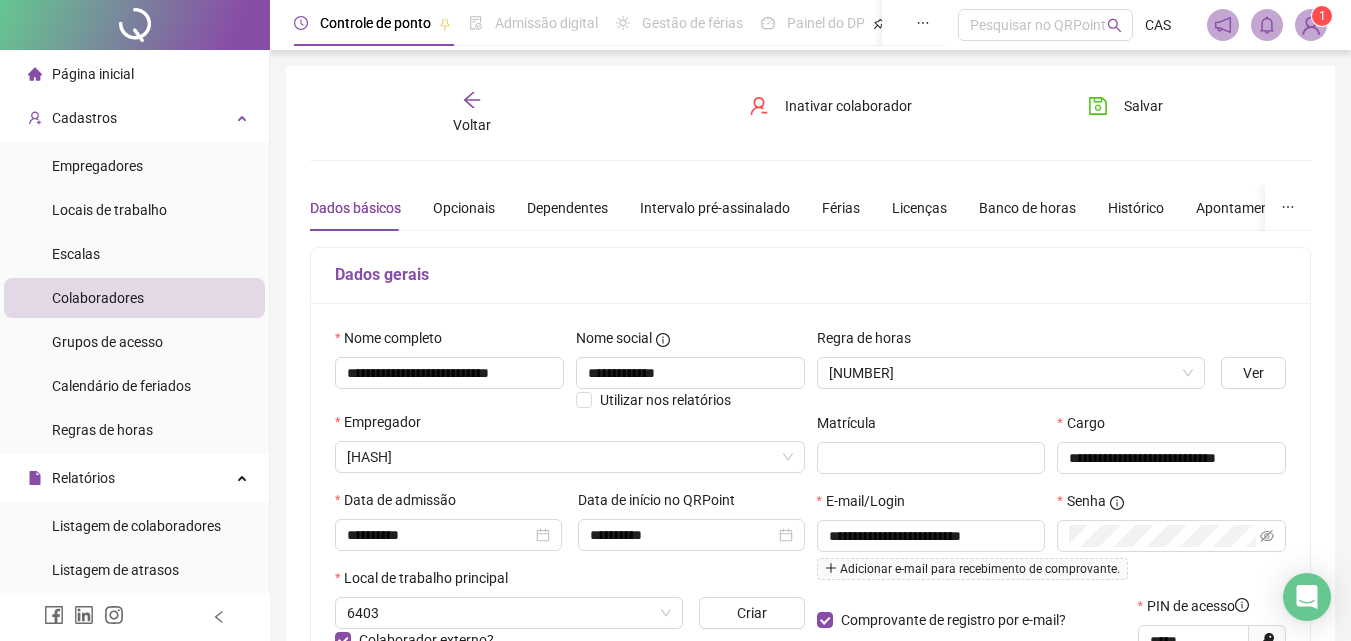 type on "**********" 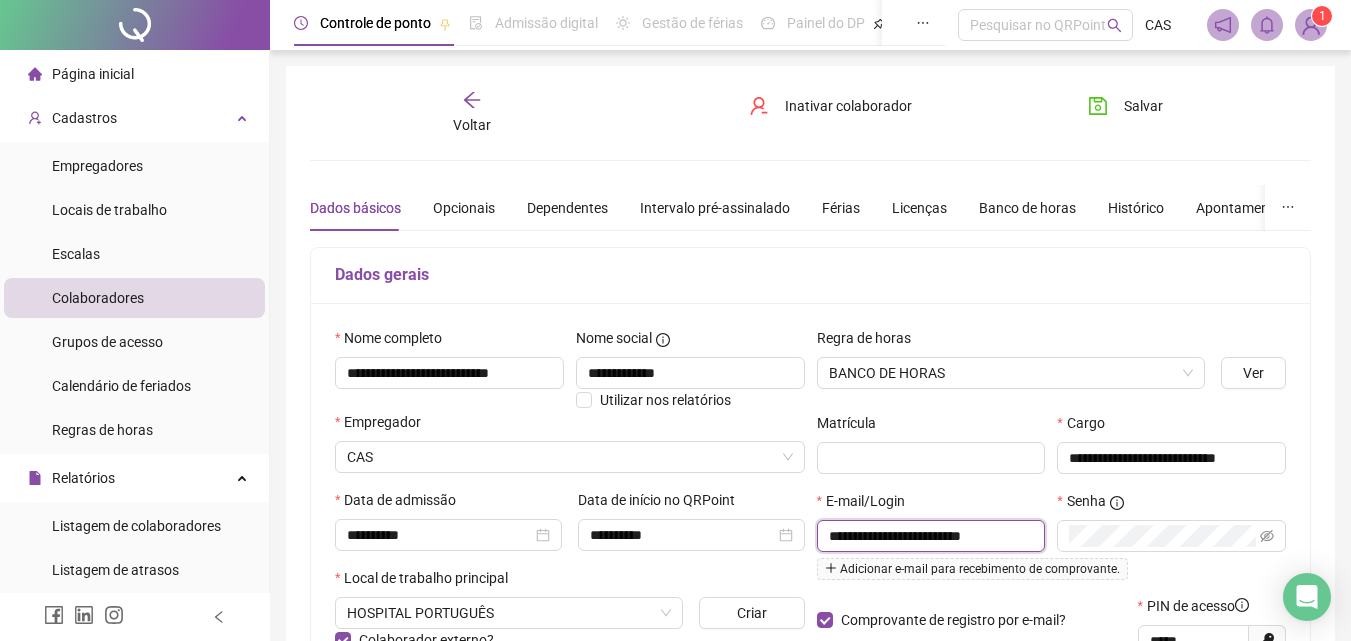 click on "**********" at bounding box center [929, 536] 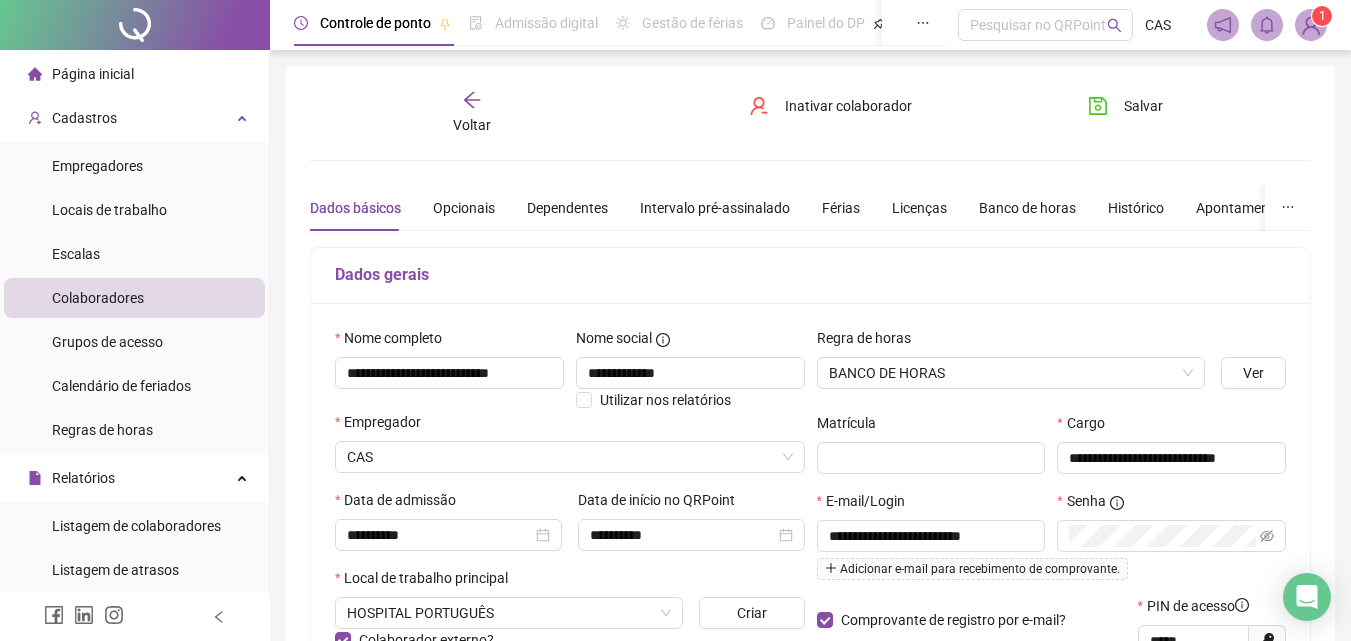 click on "Voltar" at bounding box center (472, 113) 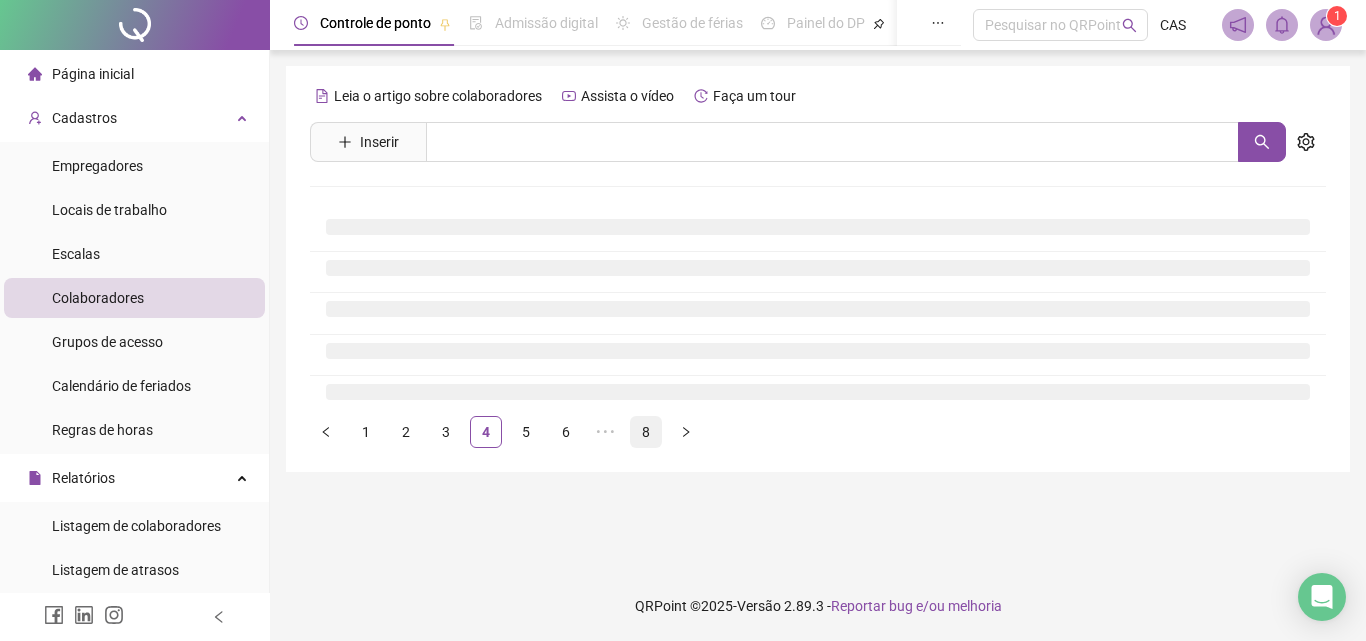 click on "8" at bounding box center [646, 432] 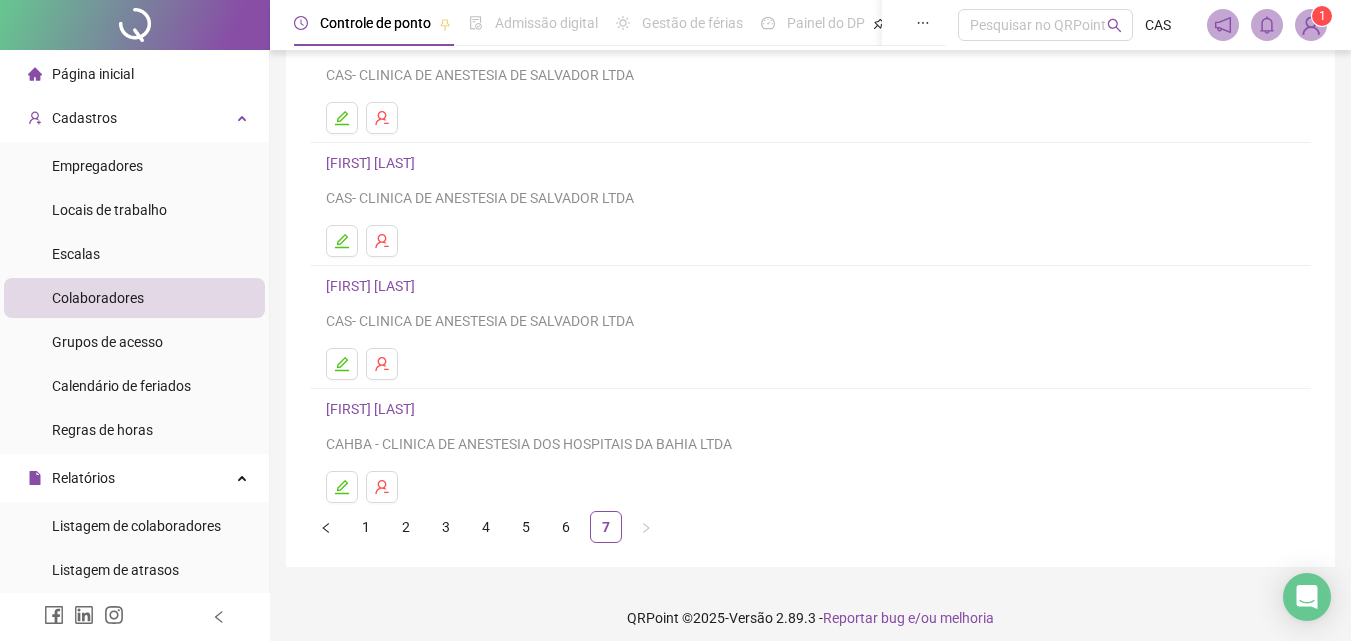scroll, scrollTop: 326, scrollLeft: 0, axis: vertical 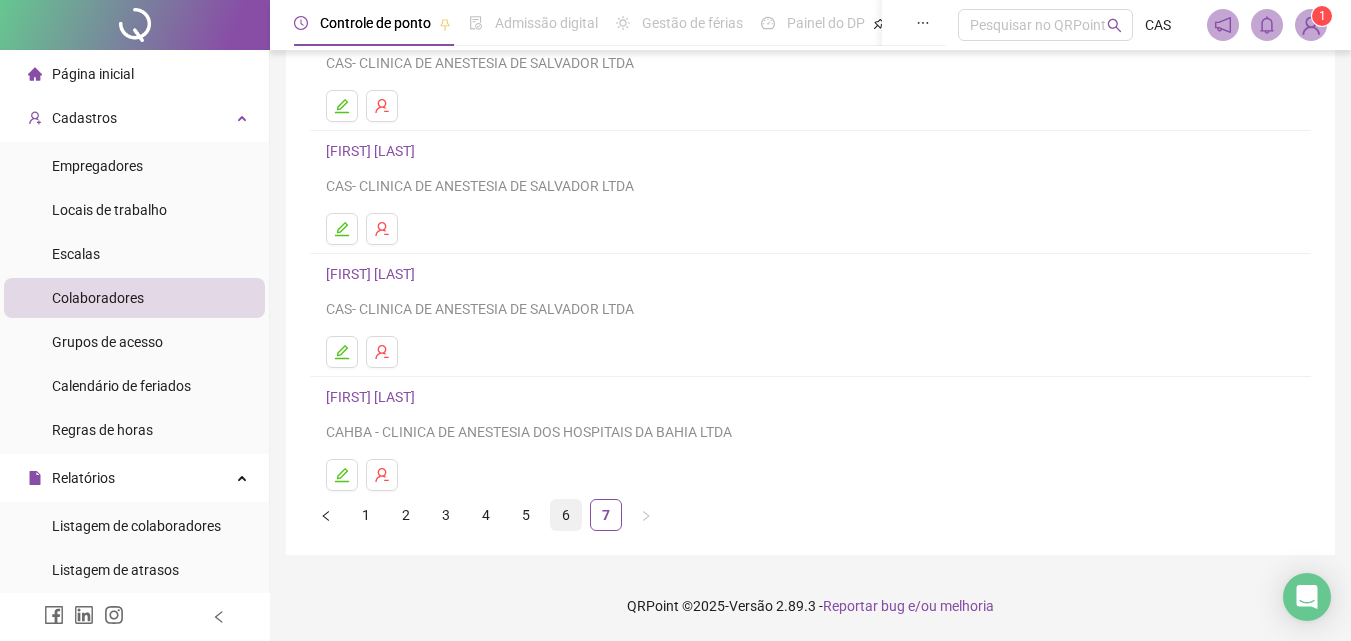 click on "6" at bounding box center (566, 515) 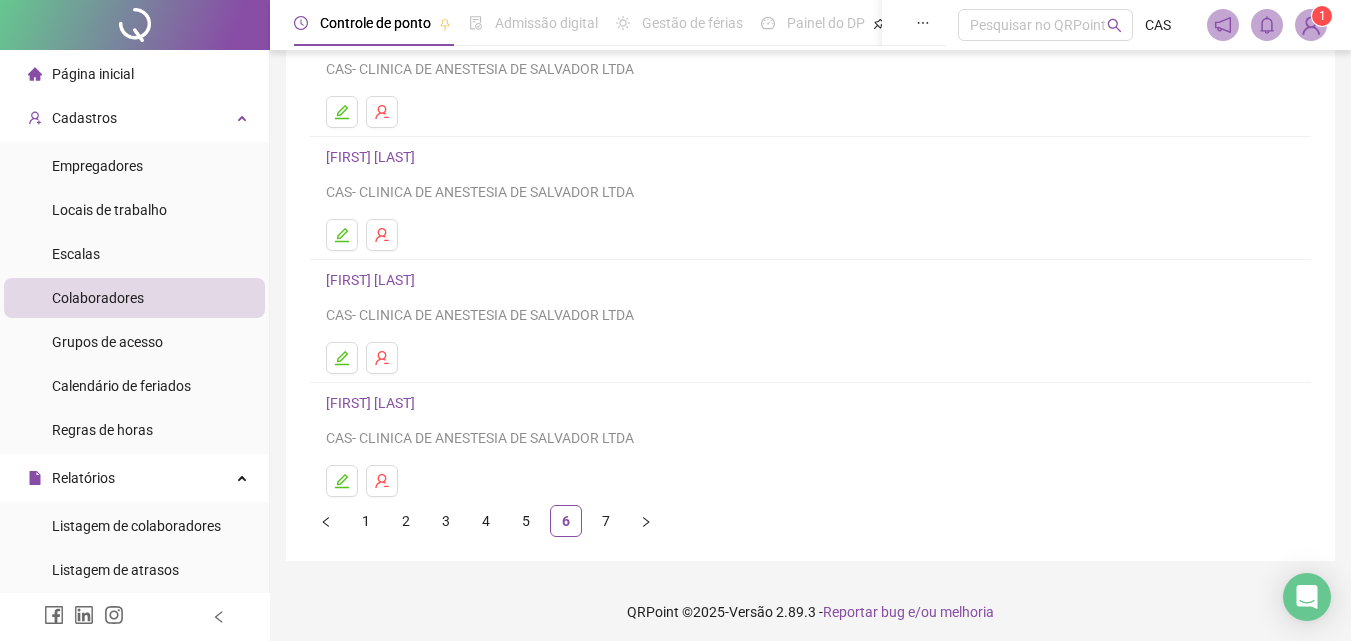 scroll, scrollTop: 326, scrollLeft: 0, axis: vertical 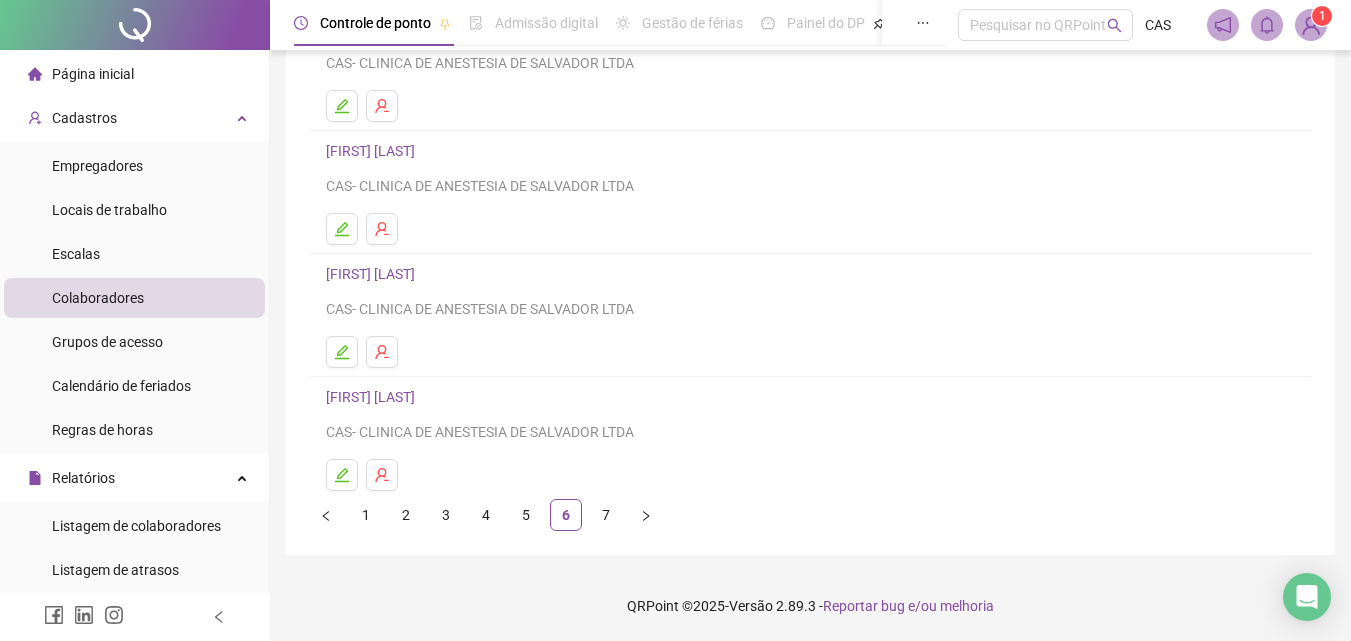 click on "[FIRST] [LAST]" at bounding box center (373, 397) 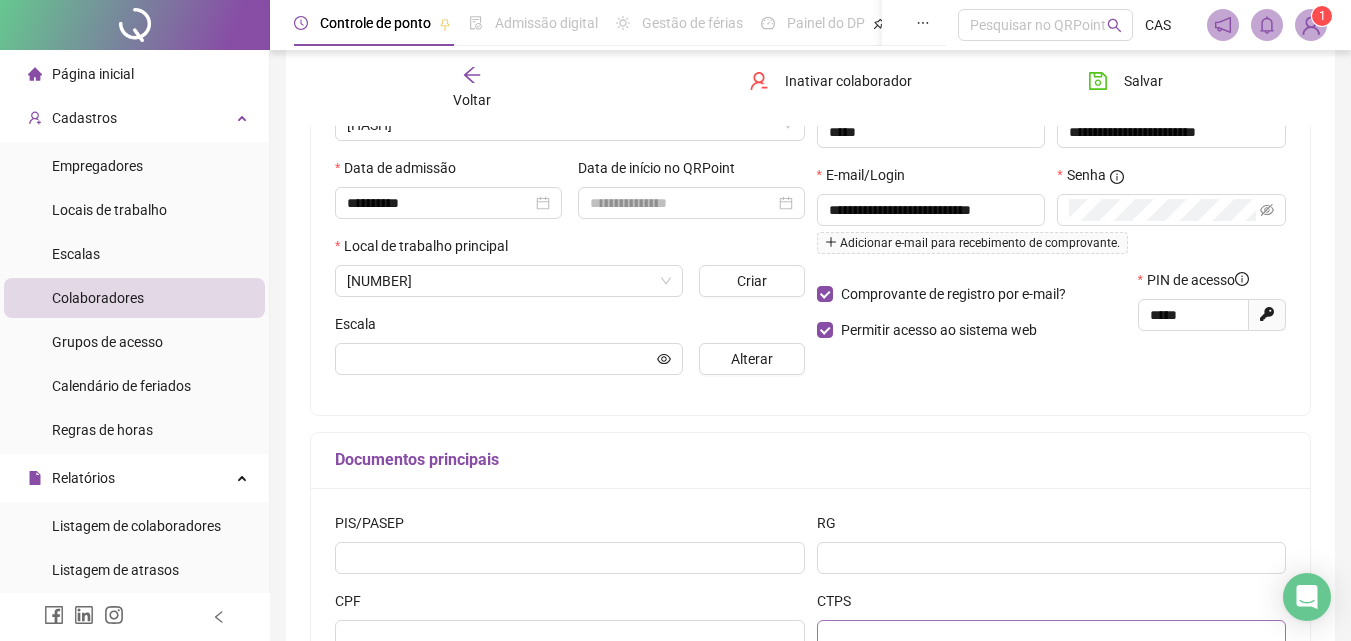 scroll, scrollTop: 336, scrollLeft: 0, axis: vertical 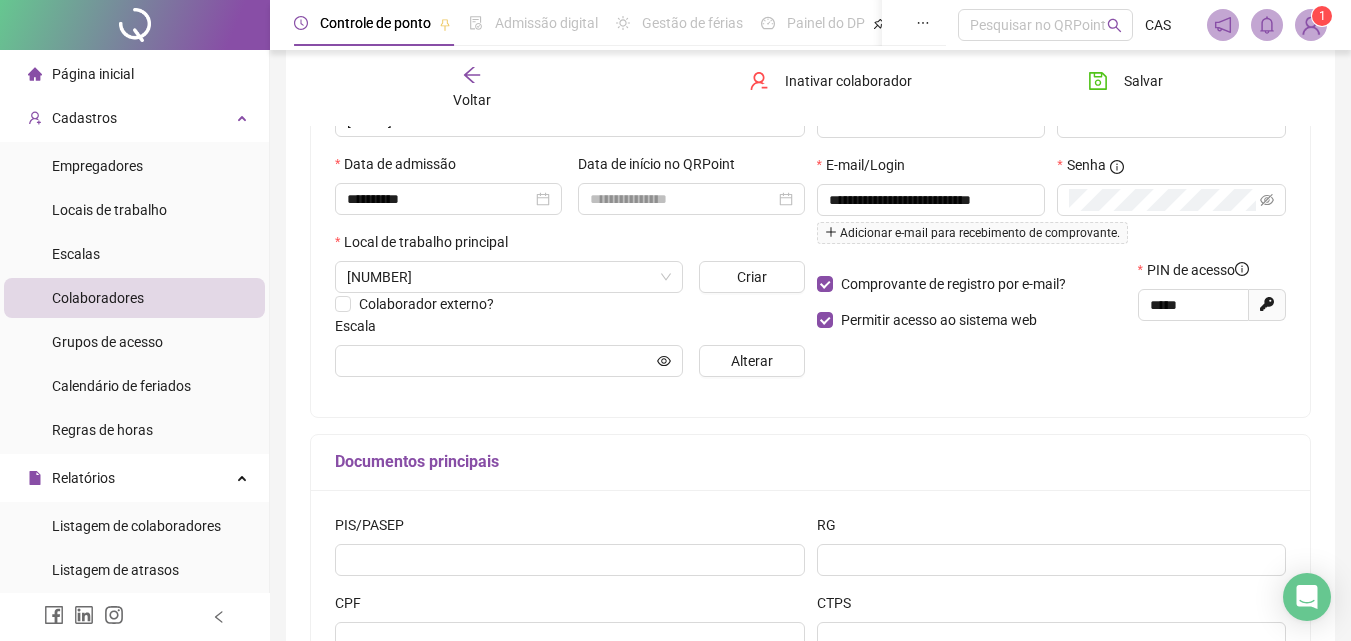 type on "**********" 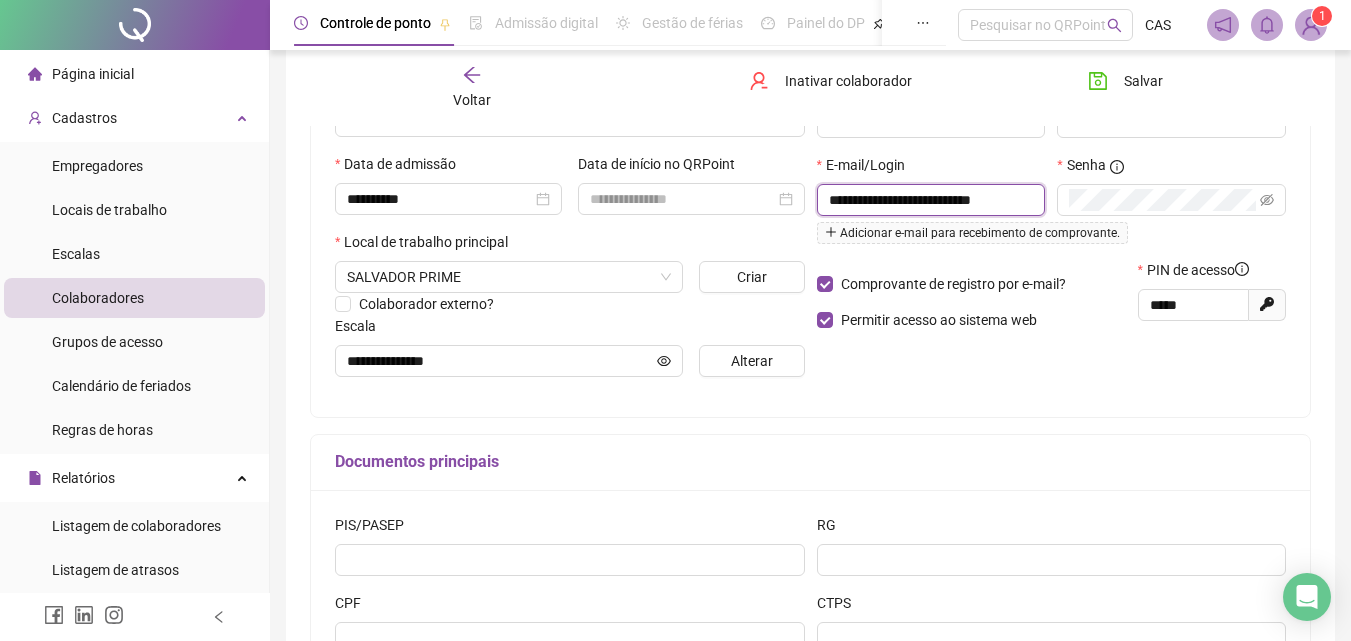 click on "**********" at bounding box center (929, 200) 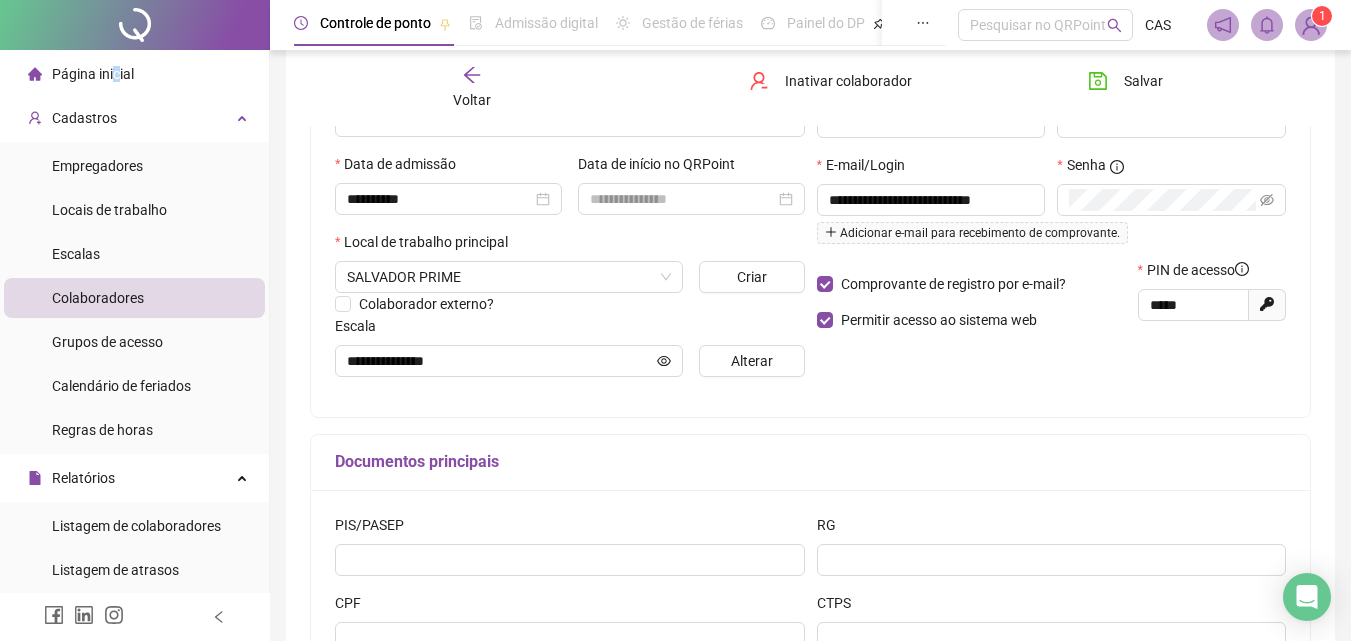 click on "Página inicial" at bounding box center (93, 74) 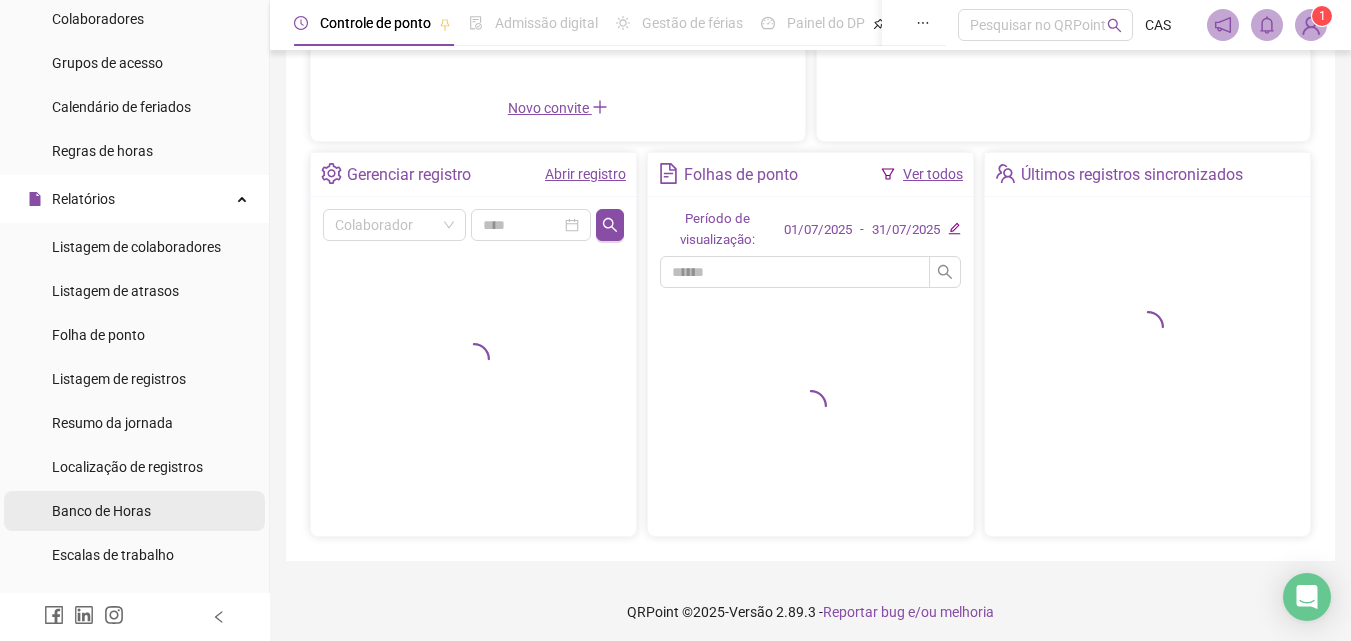 scroll, scrollTop: 300, scrollLeft: 0, axis: vertical 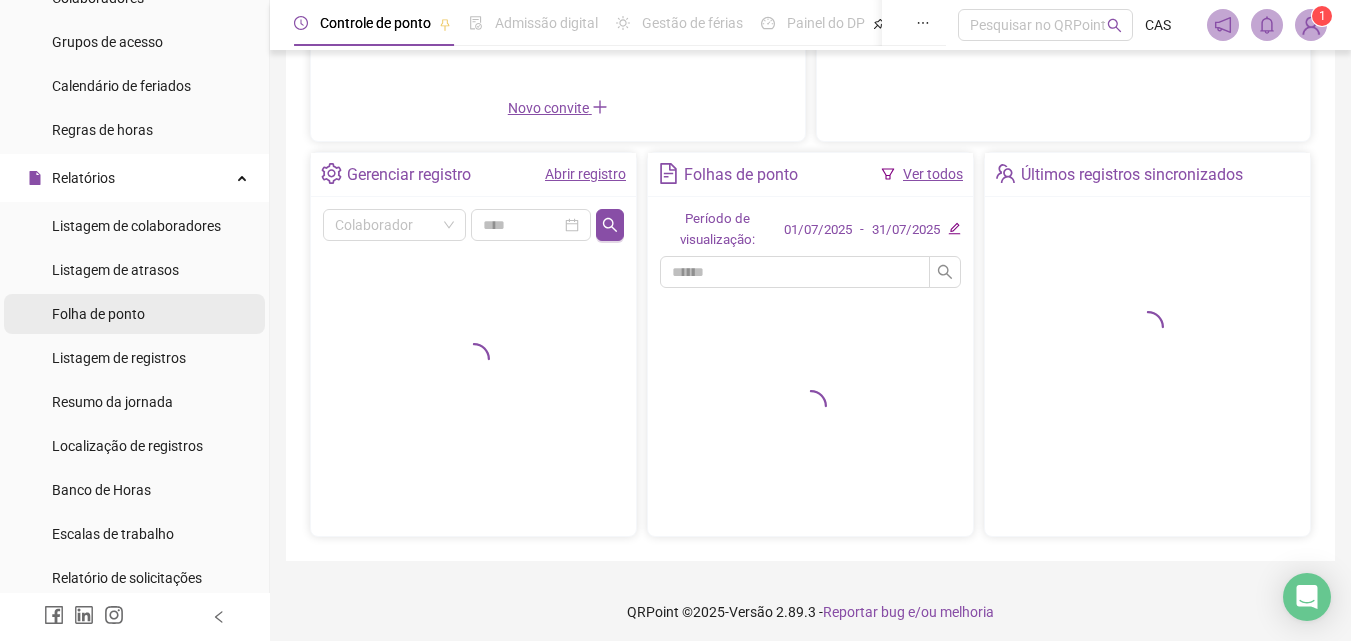 click on "Folha de ponto" at bounding box center (98, 314) 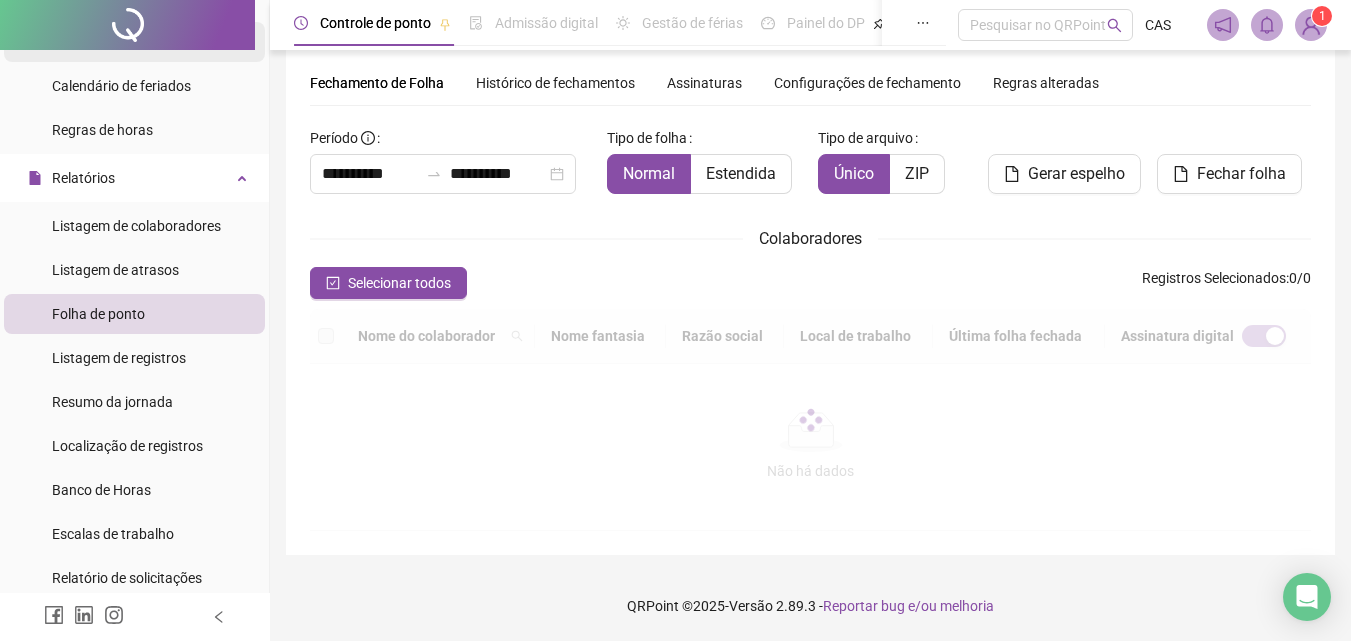 scroll, scrollTop: 62, scrollLeft: 0, axis: vertical 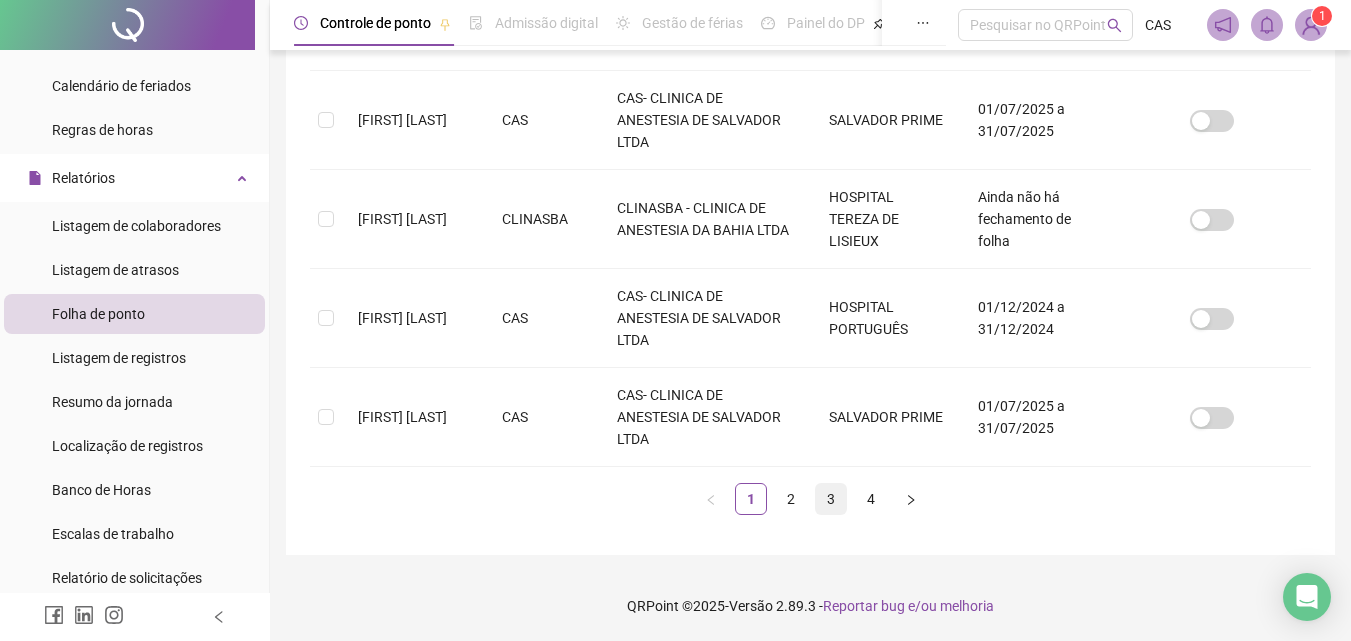 click on "3" at bounding box center [831, 499] 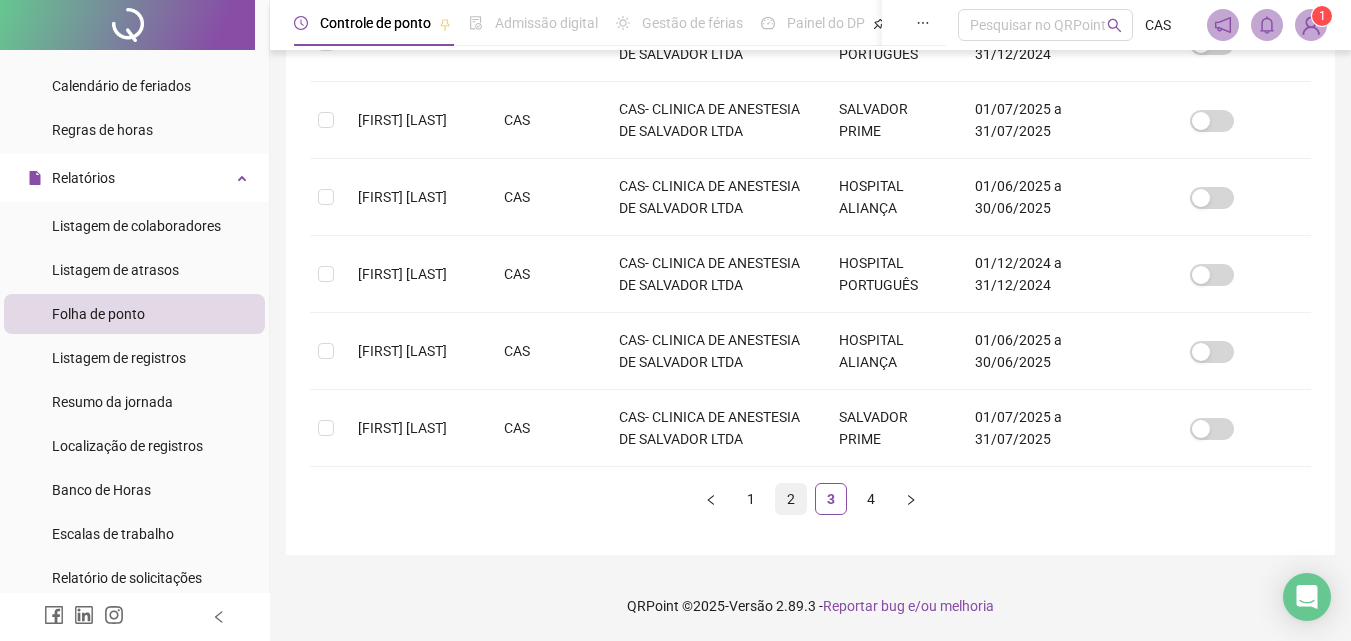 click on "2" at bounding box center (791, 499) 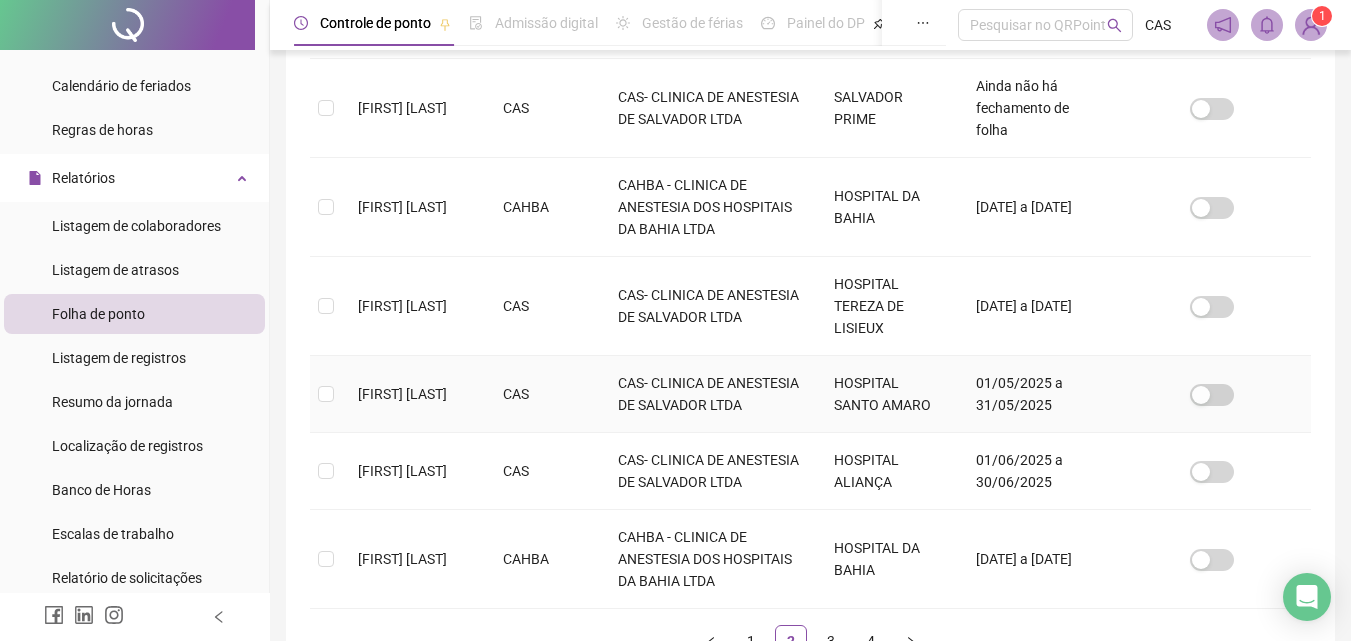 scroll, scrollTop: 971, scrollLeft: 0, axis: vertical 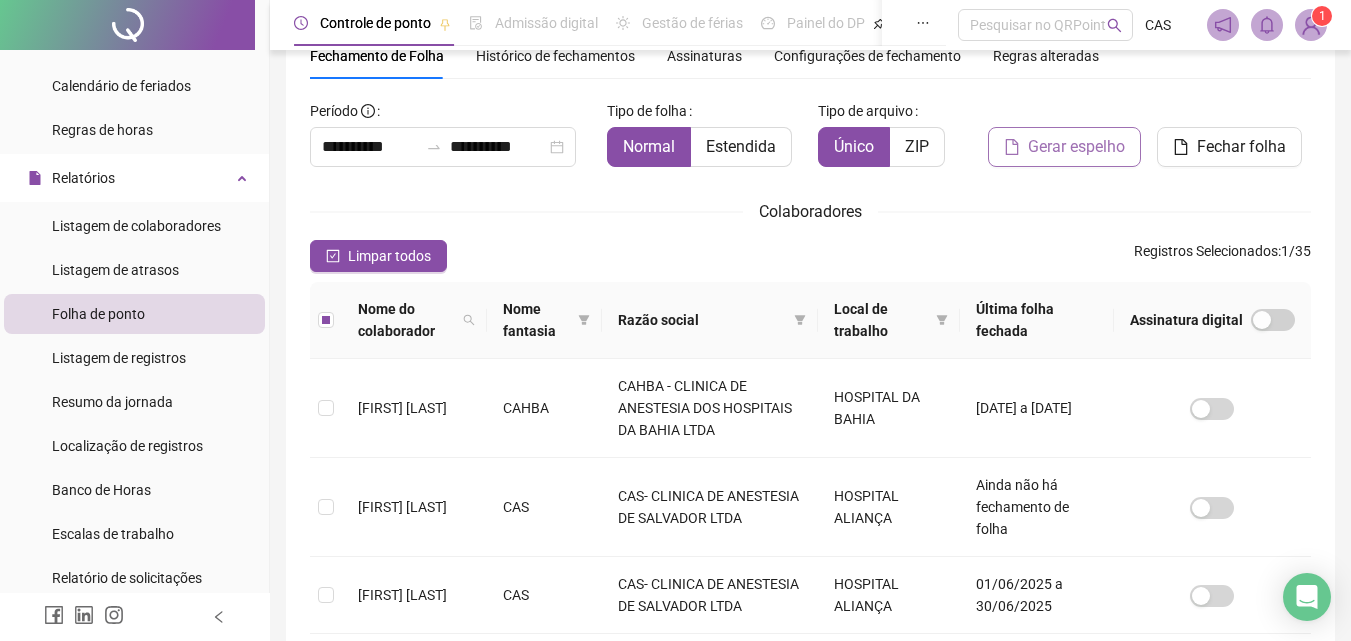 click on "Gerar espelho" at bounding box center (1076, 147) 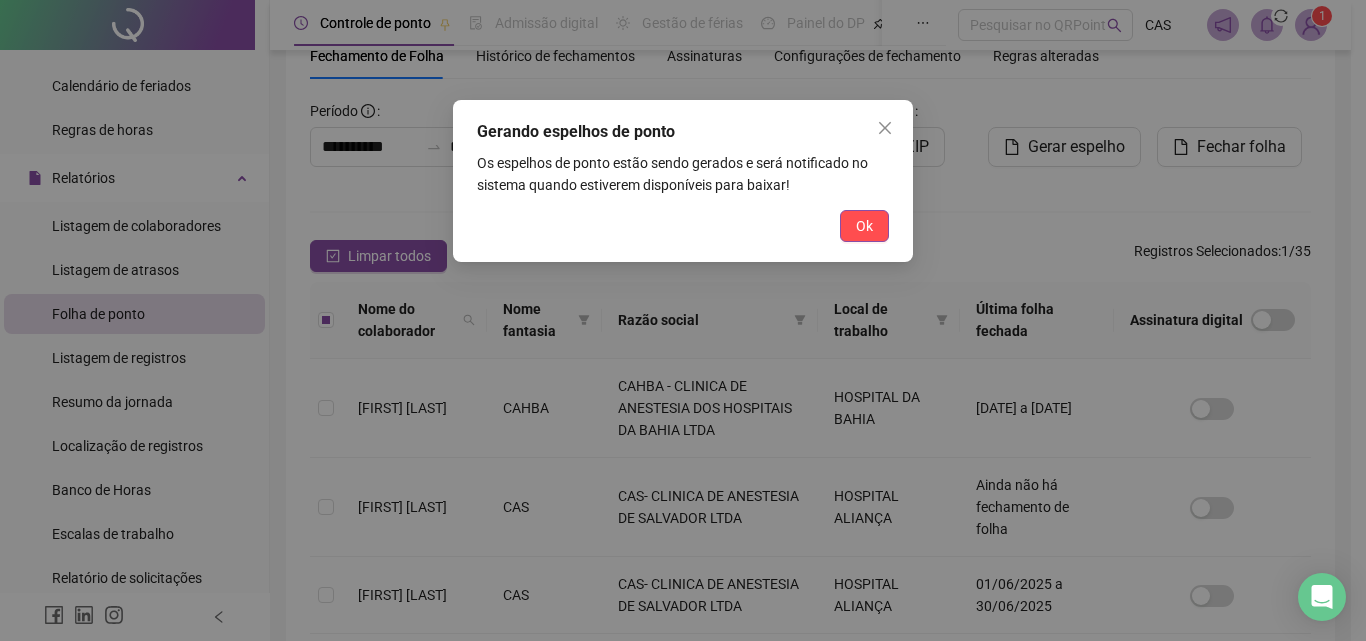 click on "Ok" at bounding box center (864, 226) 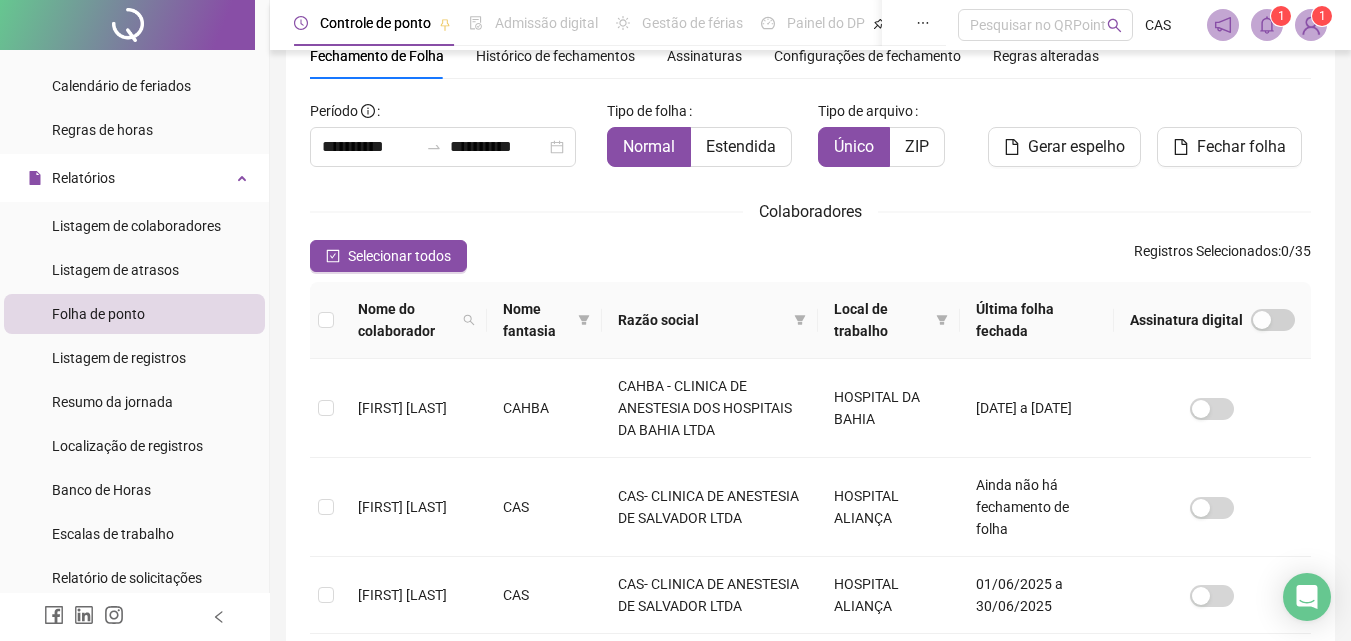 click on "**********" at bounding box center (810, 721) 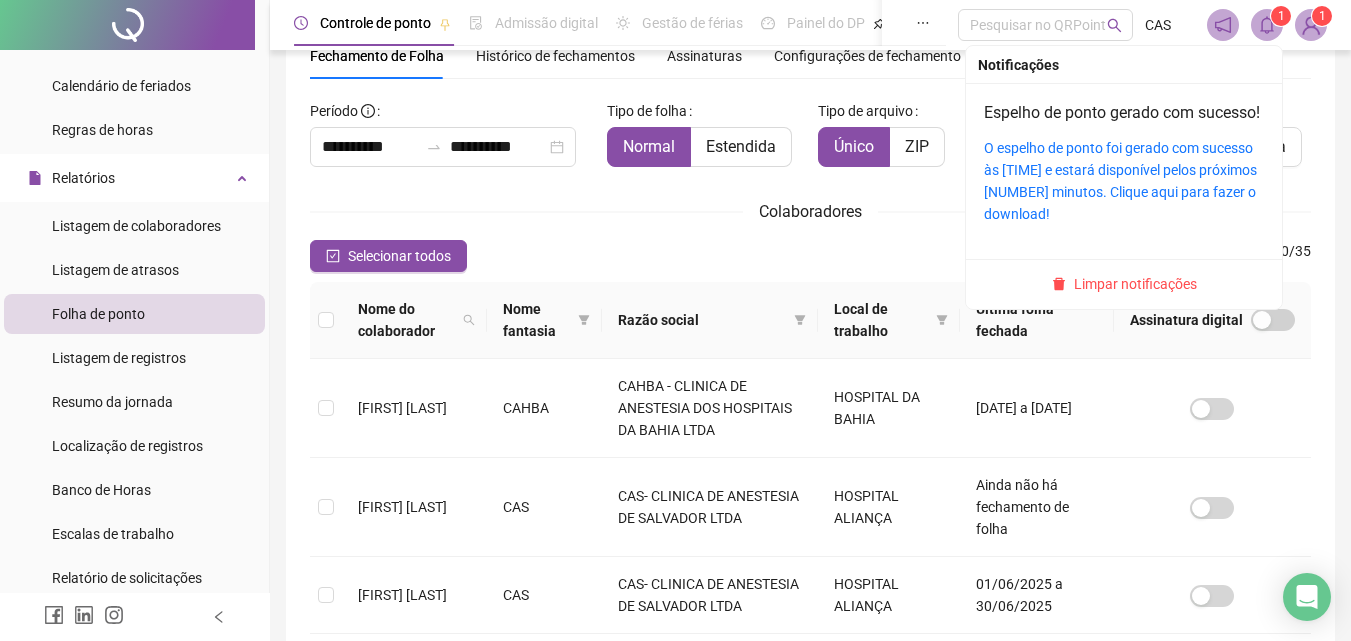 click 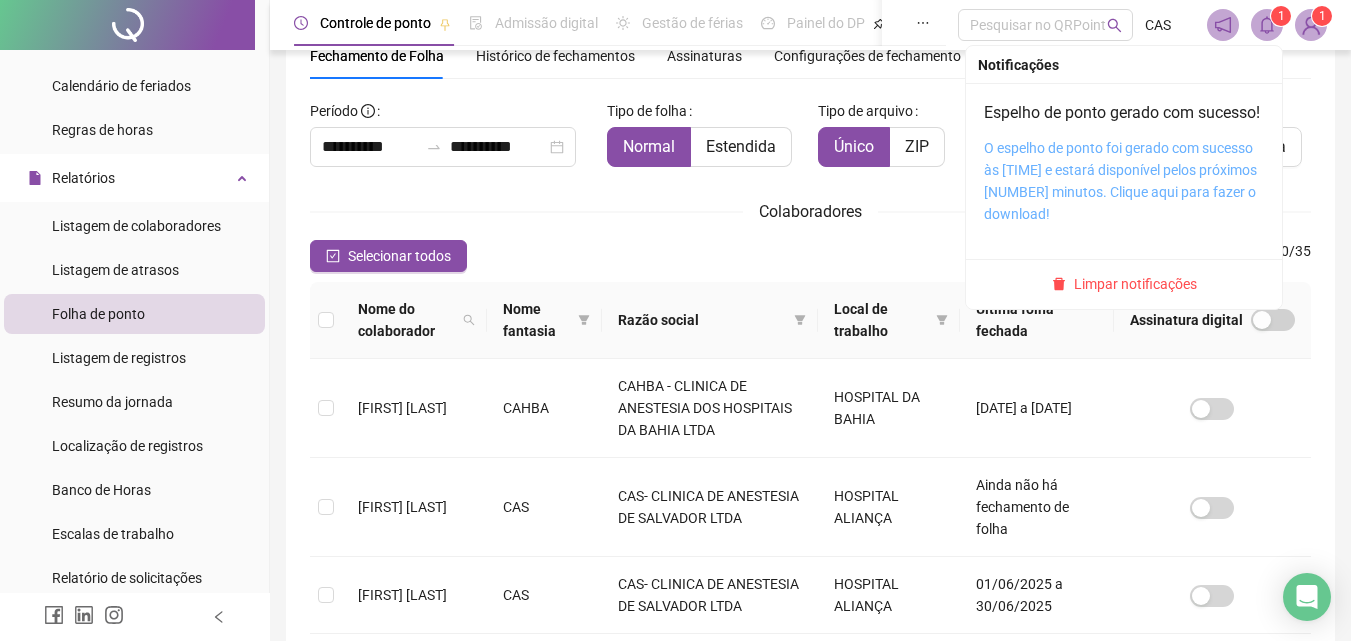 click on "O espelho de ponto foi gerado com sucesso às [TIME] e estará disponível pelos próximos [NUMBER] minutos.
Clique aqui para fazer o download!" at bounding box center (1120, 181) 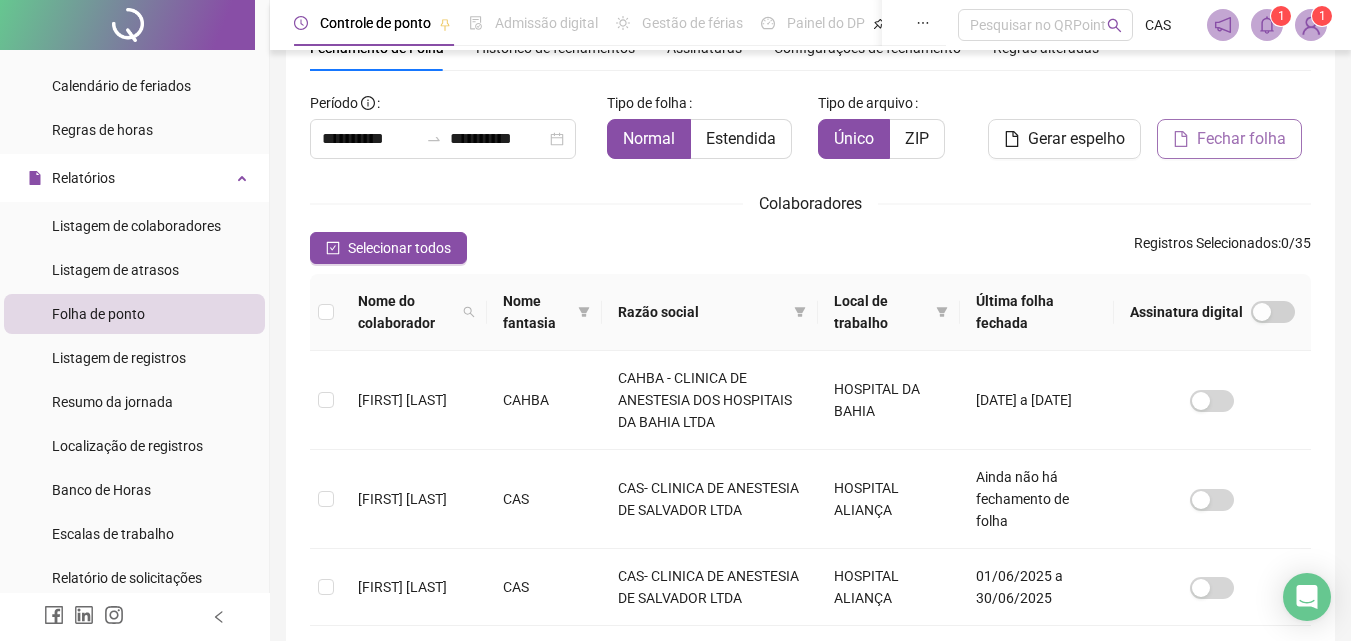 scroll, scrollTop: 0, scrollLeft: 0, axis: both 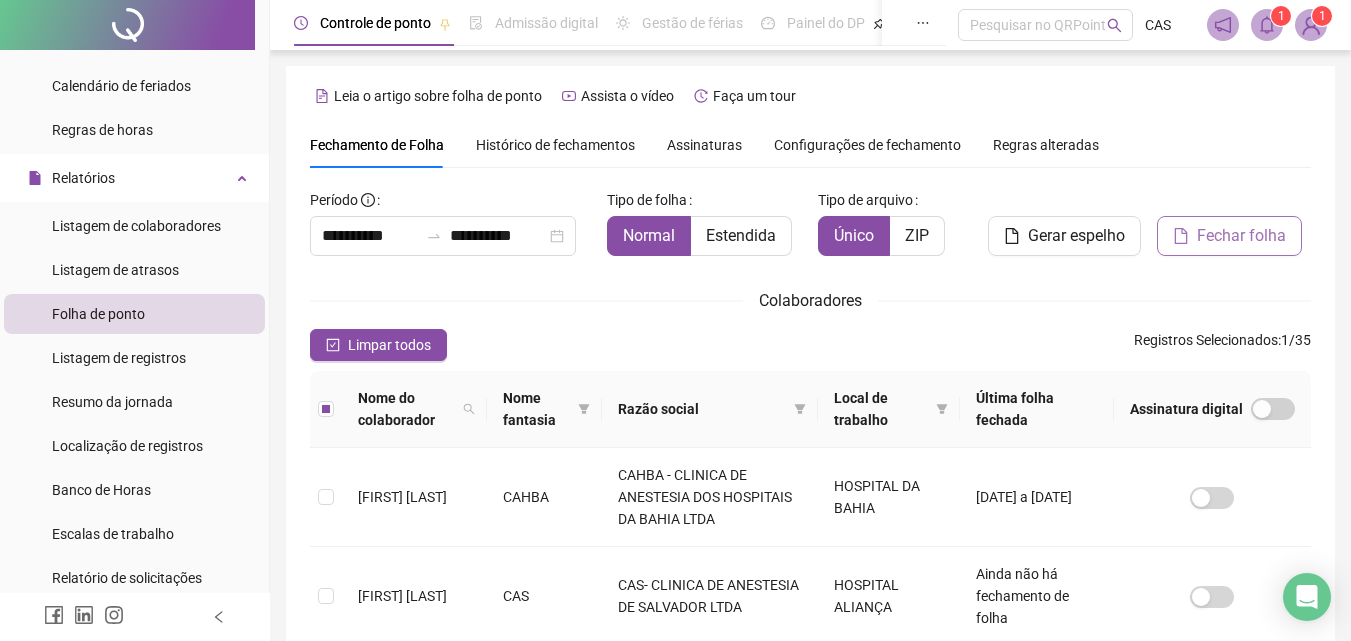 click on "Fechar folha" at bounding box center [1241, 236] 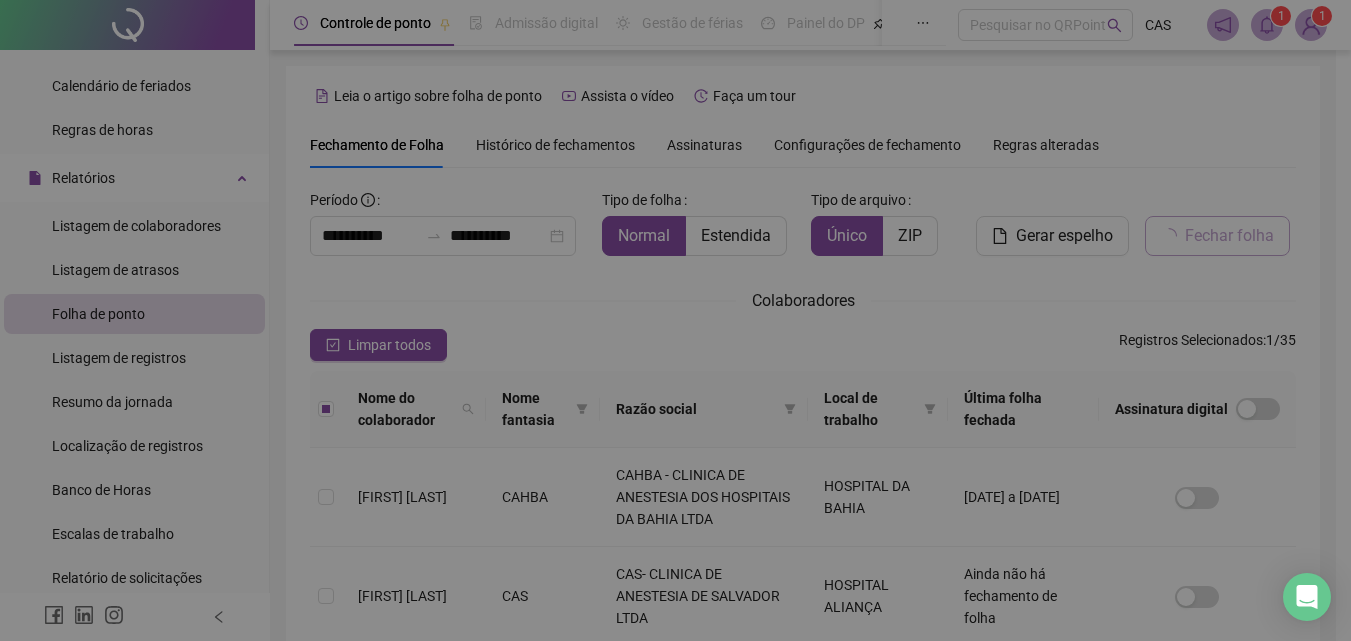 scroll, scrollTop: 89, scrollLeft: 0, axis: vertical 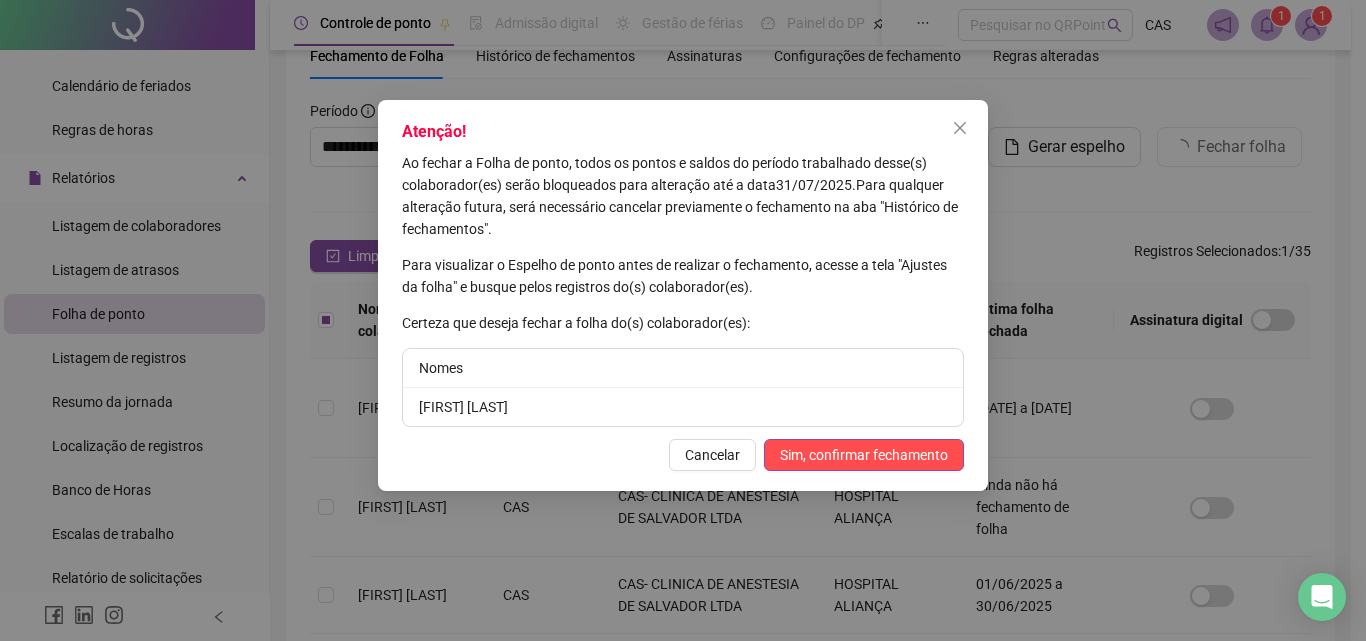 drag, startPoint x: 600, startPoint y: 425, endPoint x: 600, endPoint y: 403, distance: 22 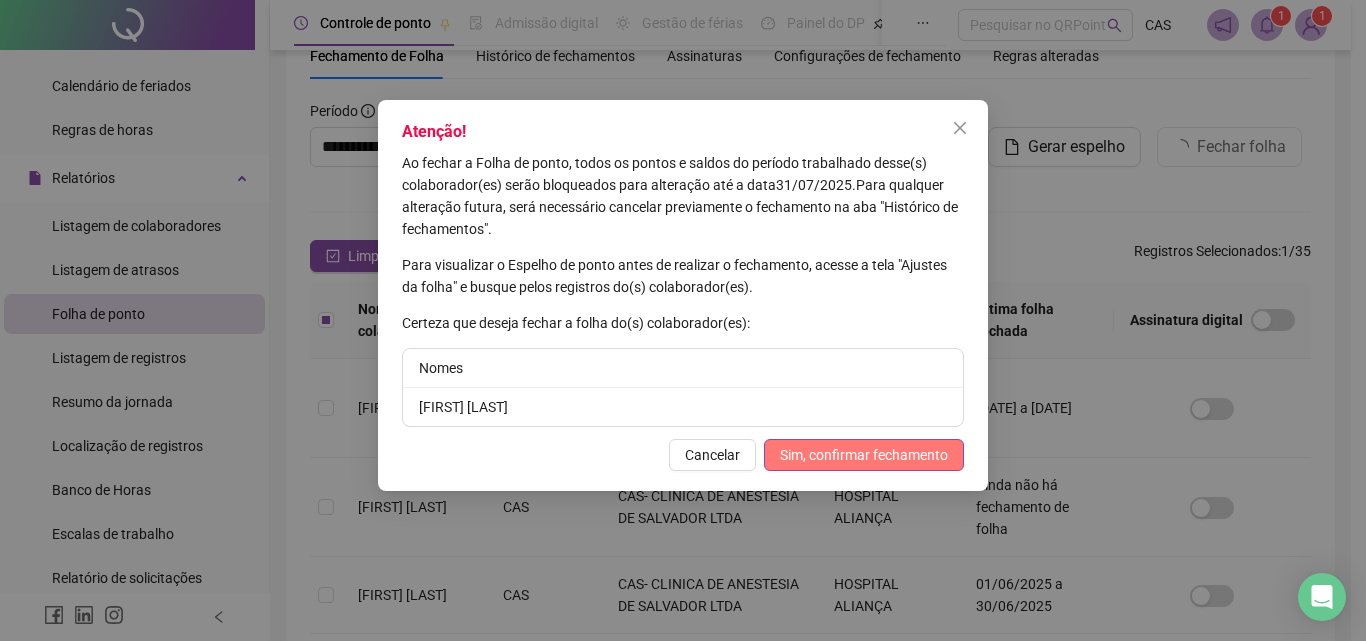click on "Sim, confirmar fechamento" at bounding box center [864, 455] 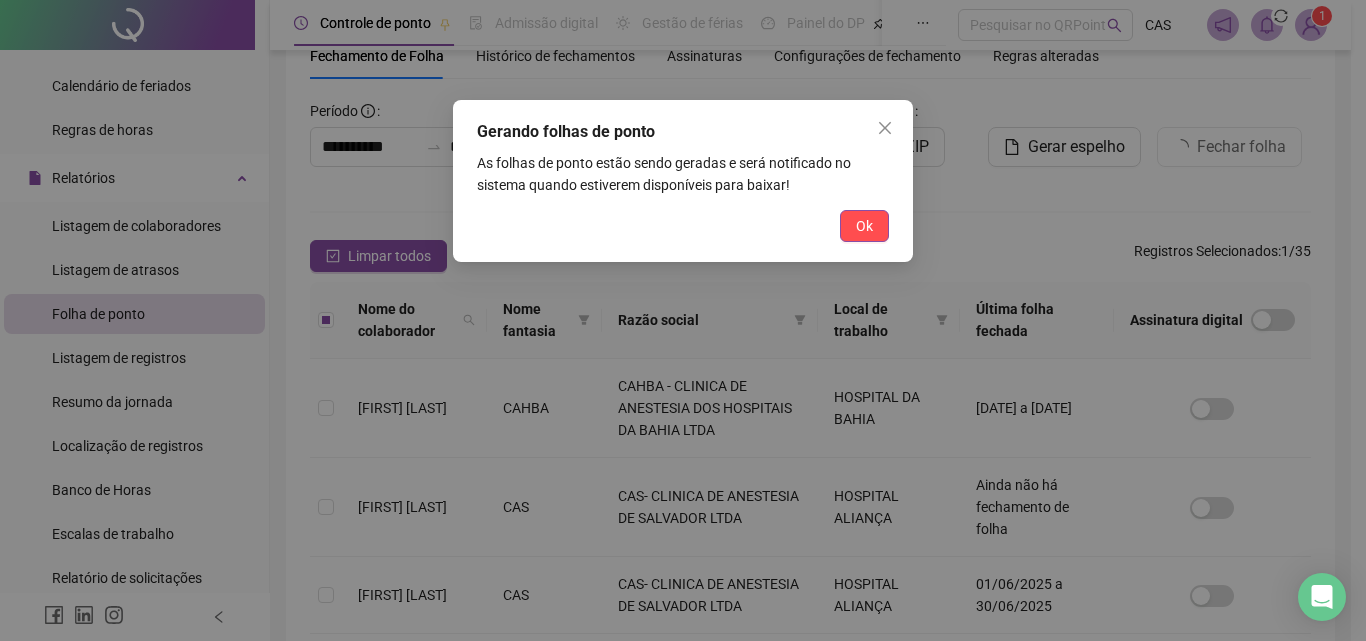 drag, startPoint x: 846, startPoint y: 232, endPoint x: 848, endPoint y: 244, distance: 12.165525 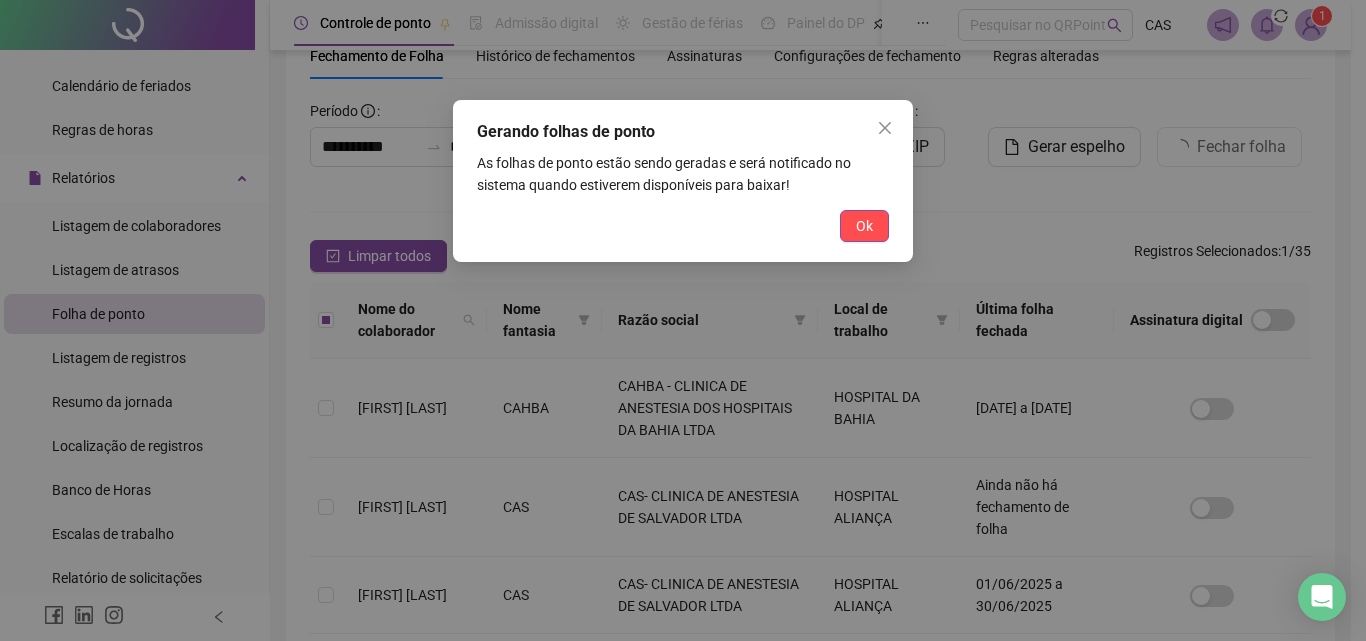 click on "Ok" at bounding box center (864, 226) 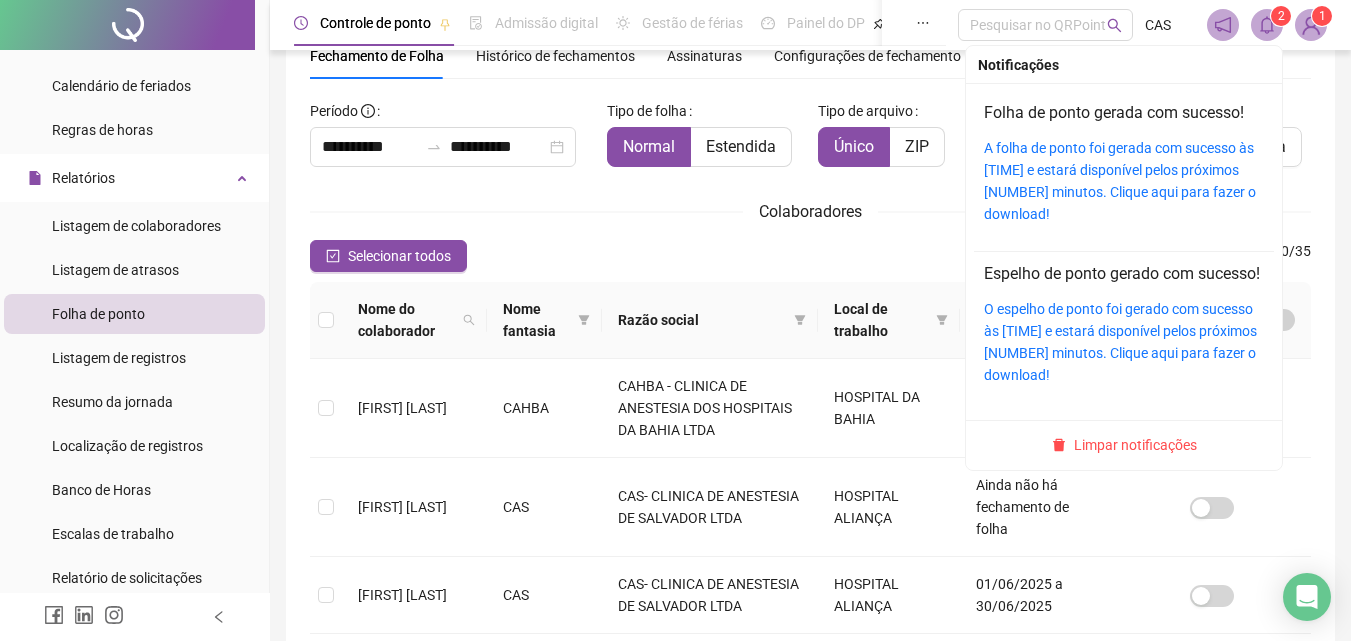 click 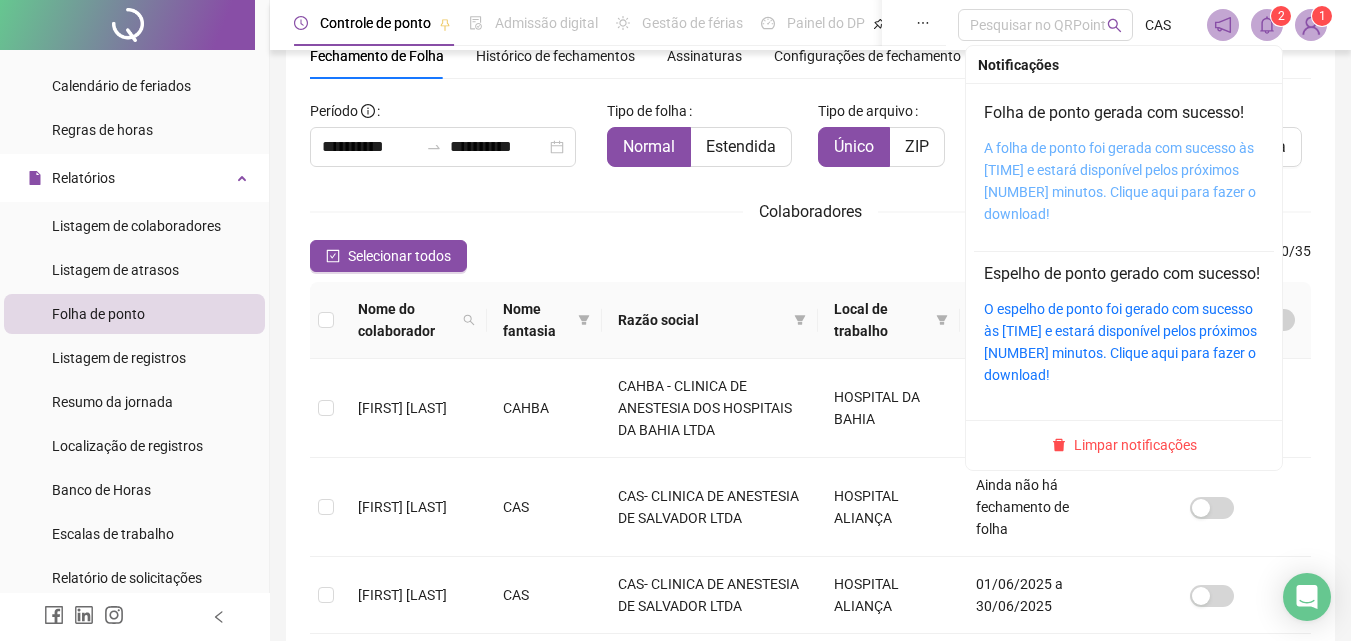 click on "A folha de ponto foi gerada com sucesso às [TIME] e estará disponível pelos próximos [NUMBER] minutos.
Clique aqui para fazer o download!" at bounding box center [1120, 181] 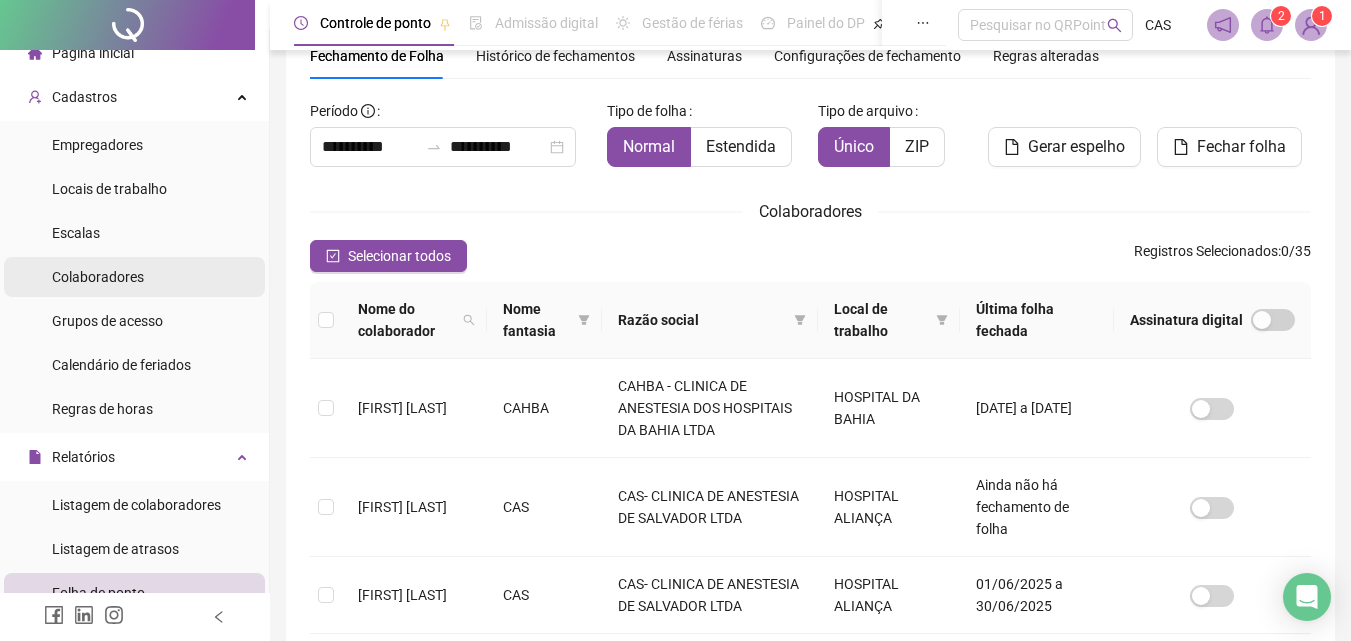scroll, scrollTop: 0, scrollLeft: 0, axis: both 